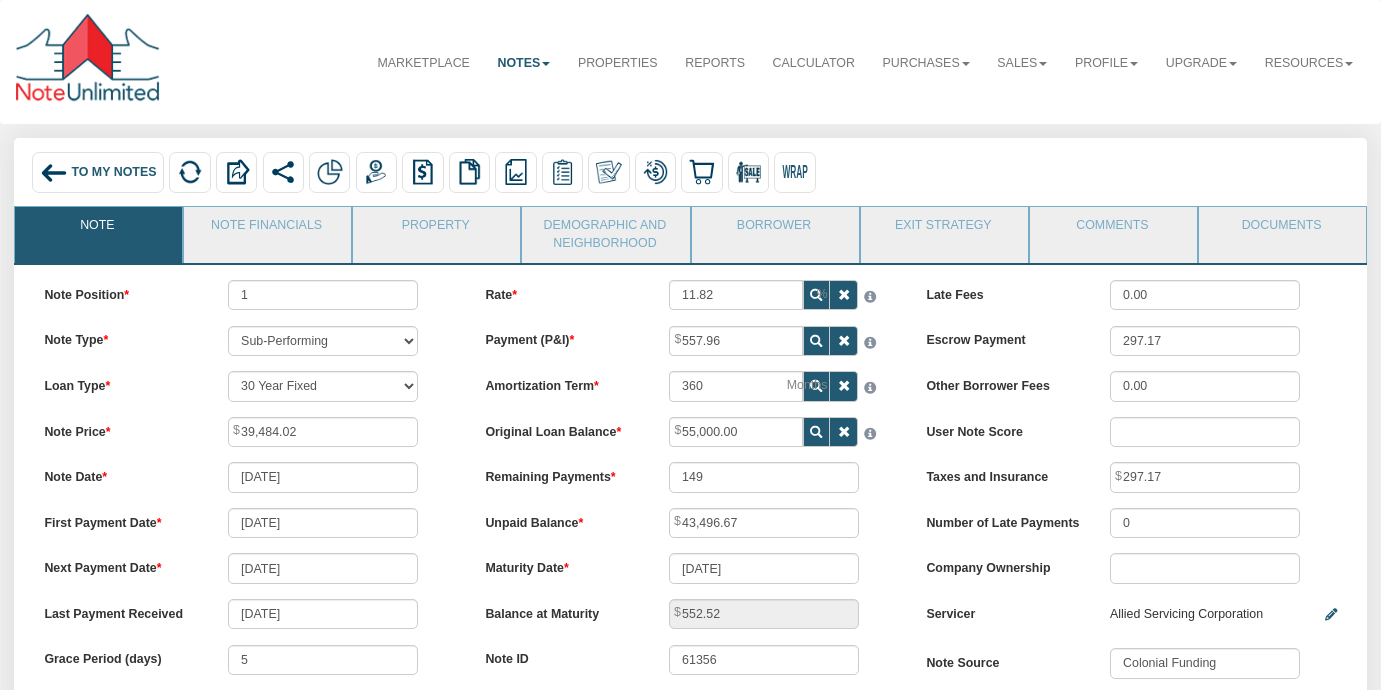scroll, scrollTop: 0, scrollLeft: 0, axis: both 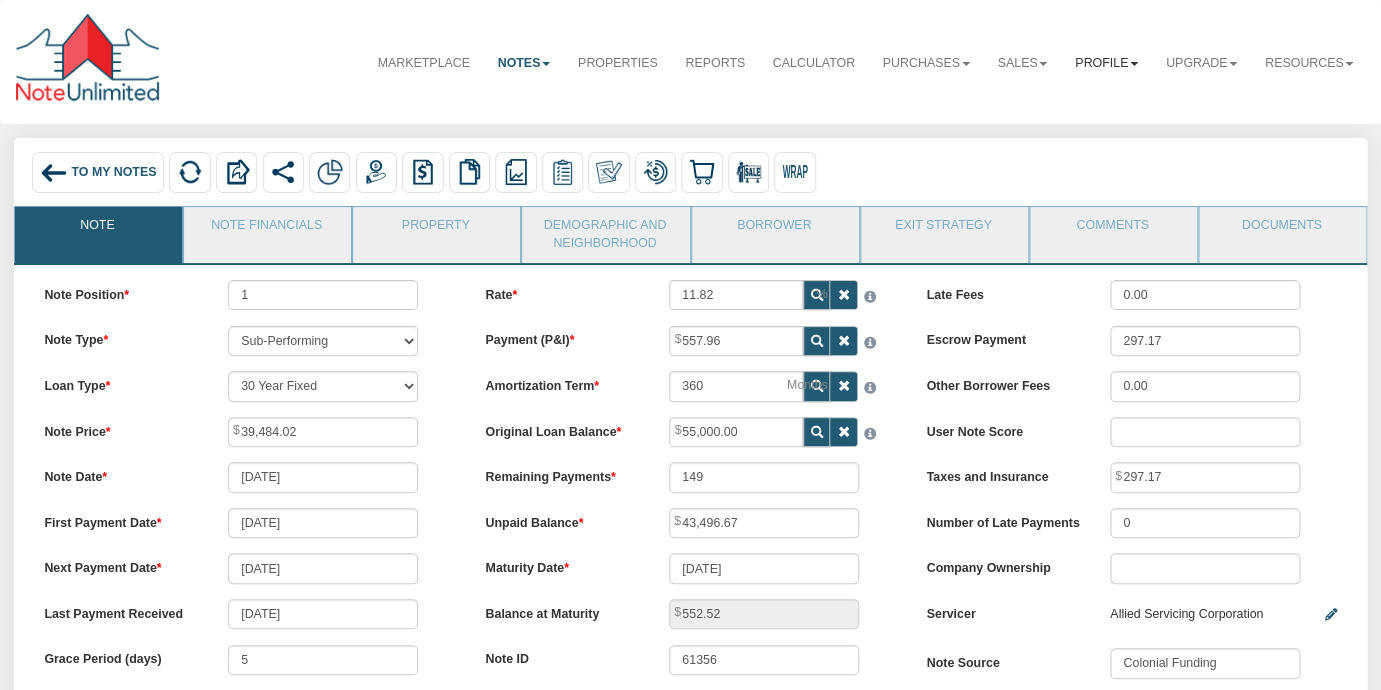 click on "Profile" at bounding box center (1106, 63) 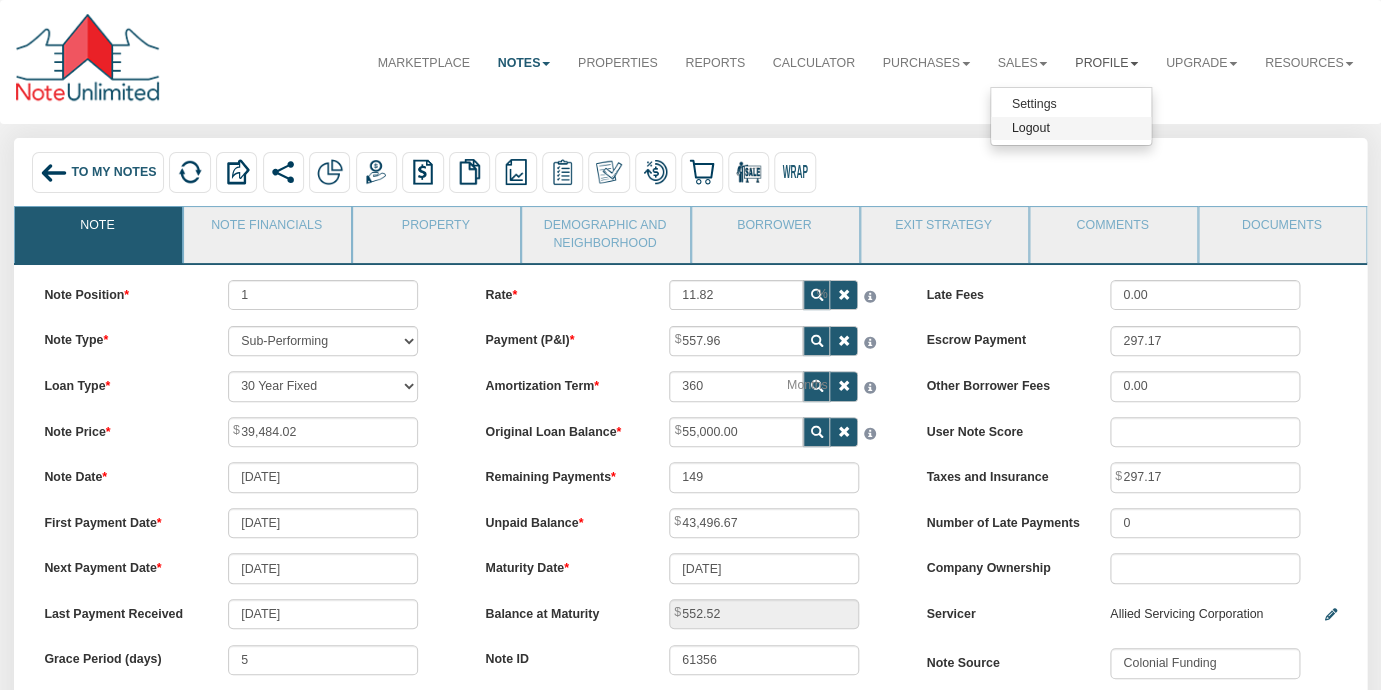 click on "Logout" at bounding box center [1071, 129] 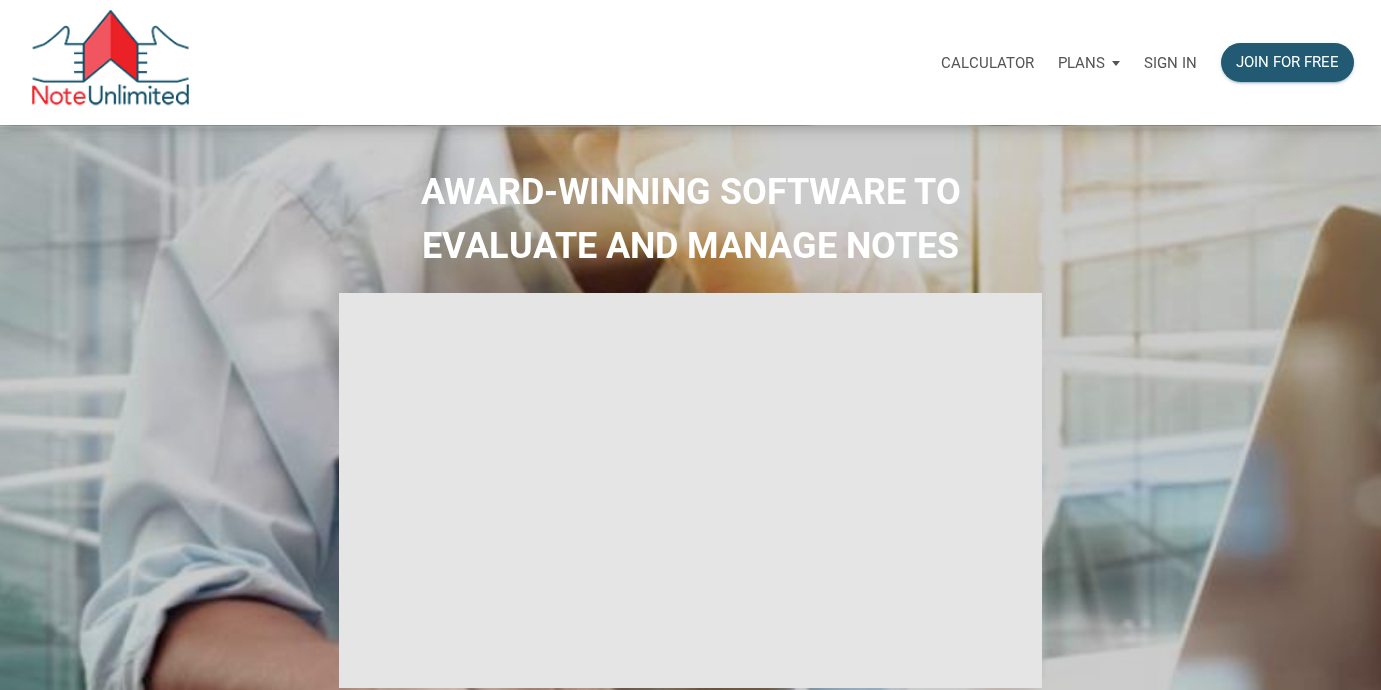 scroll, scrollTop: 0, scrollLeft: 0, axis: both 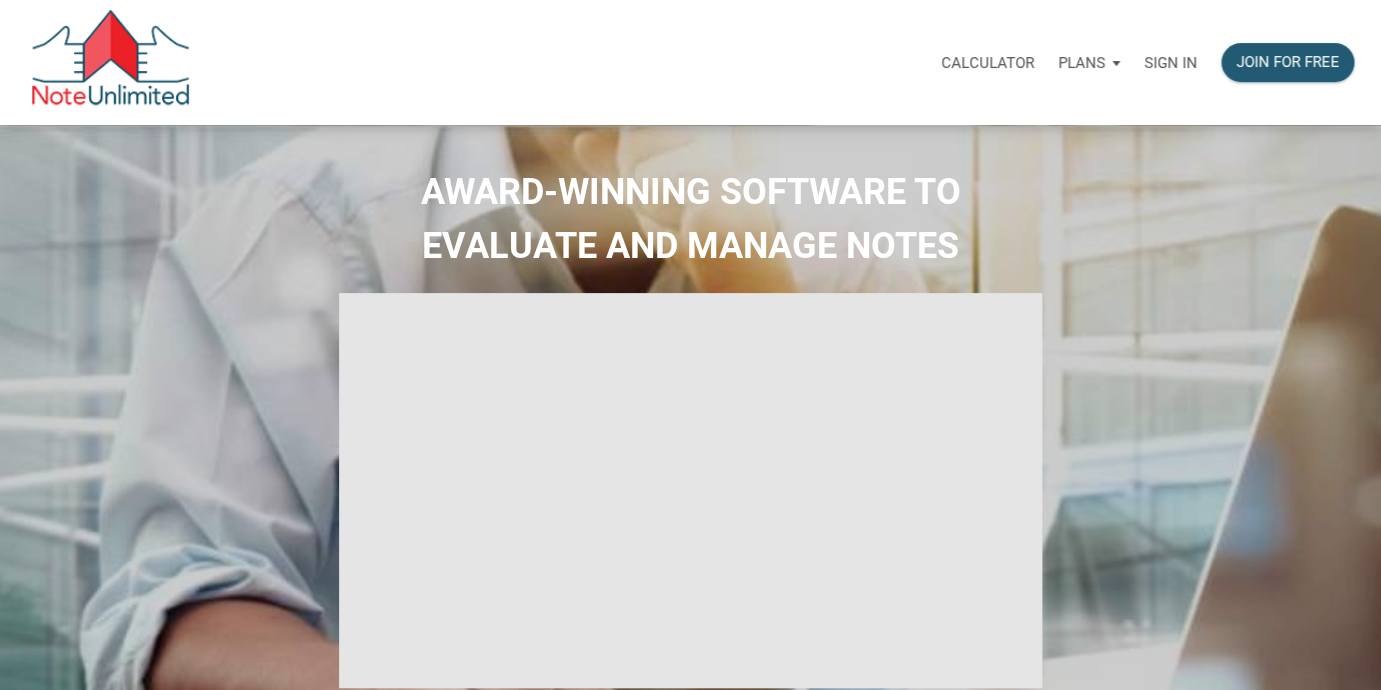click on "Sign in" at bounding box center (1170, 63) 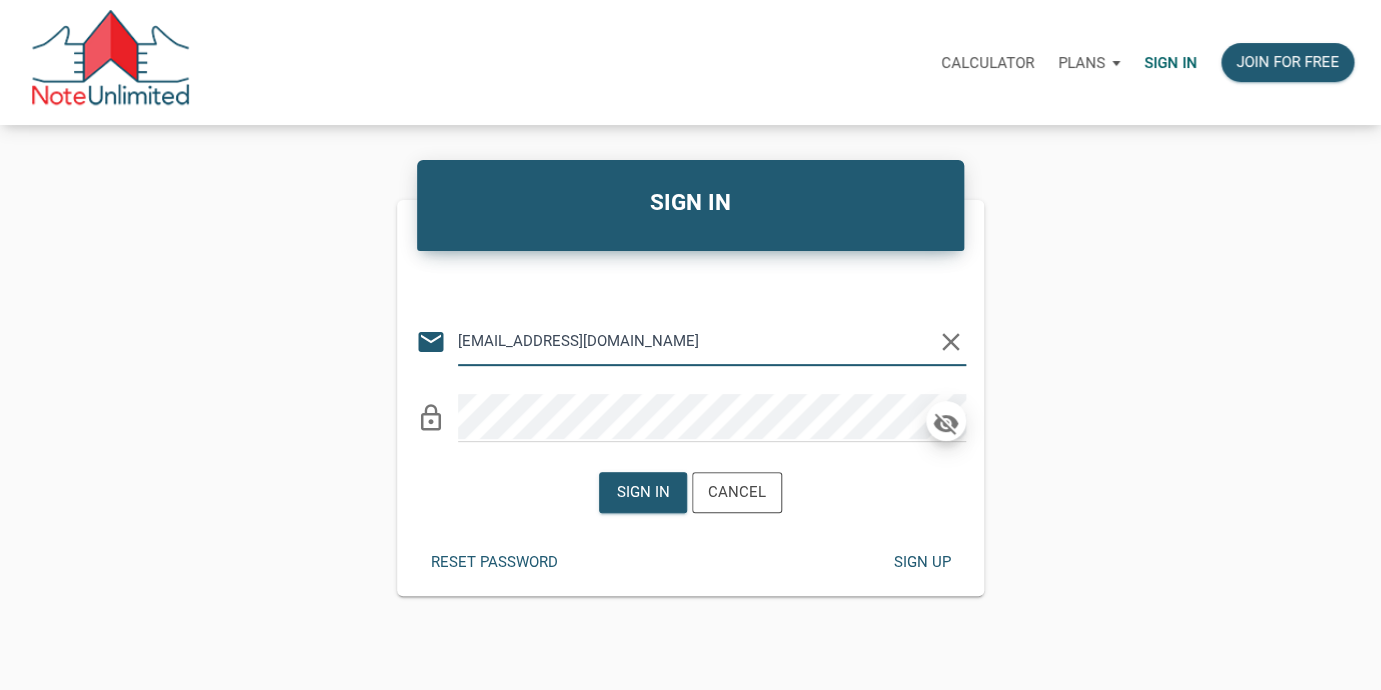 type on "lethasiddons@gmail.com" 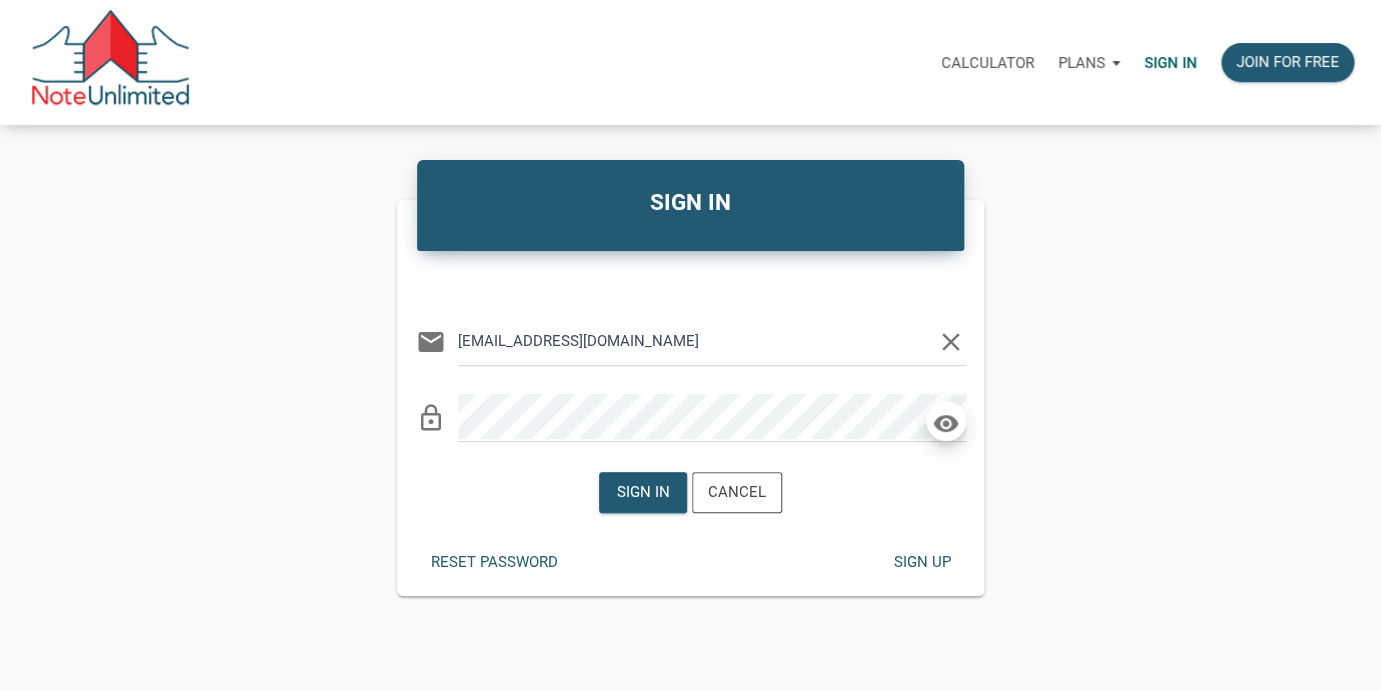 type 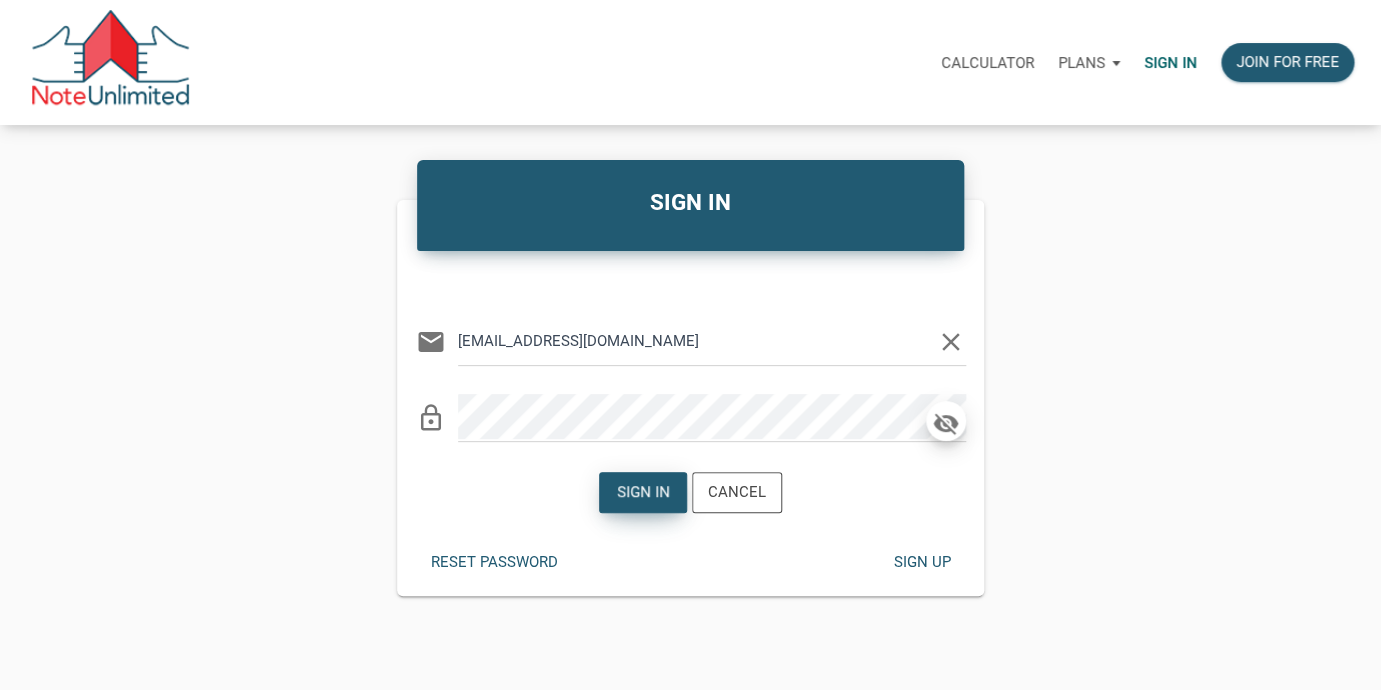 click on "Sign in" at bounding box center [643, 492] 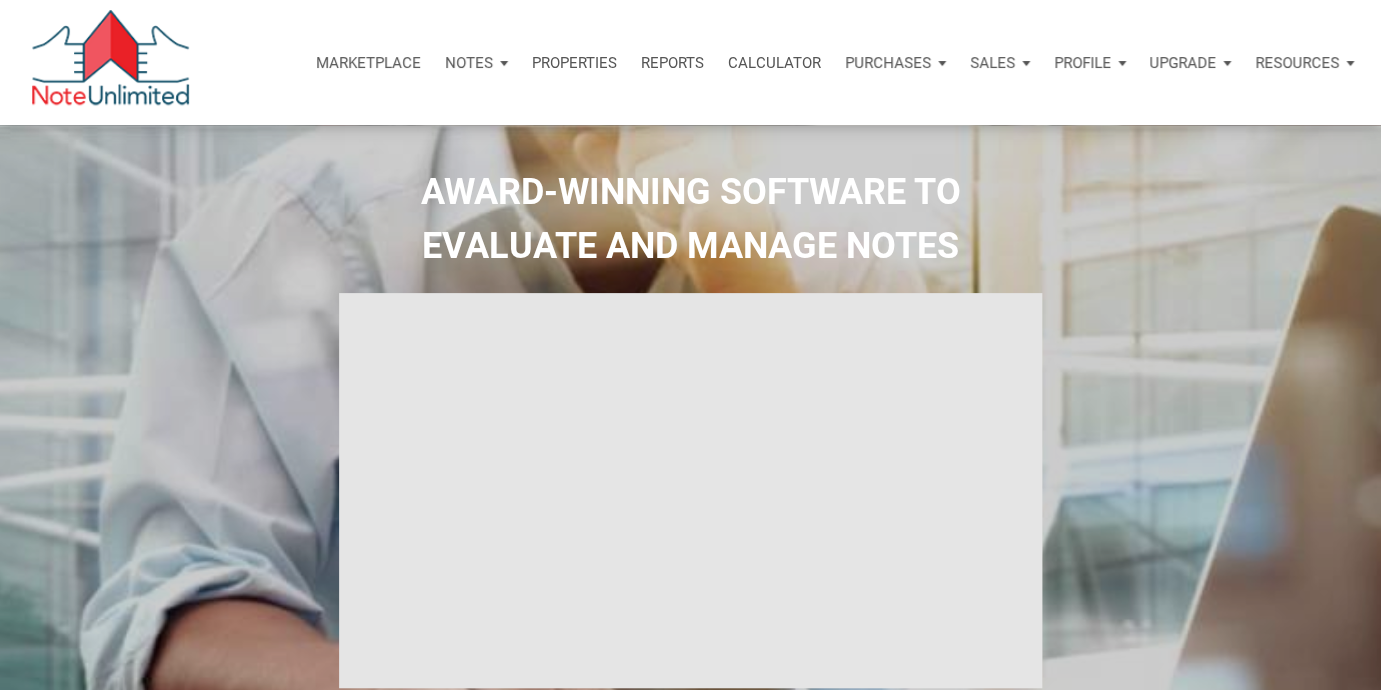 type on "Introduction to new features" 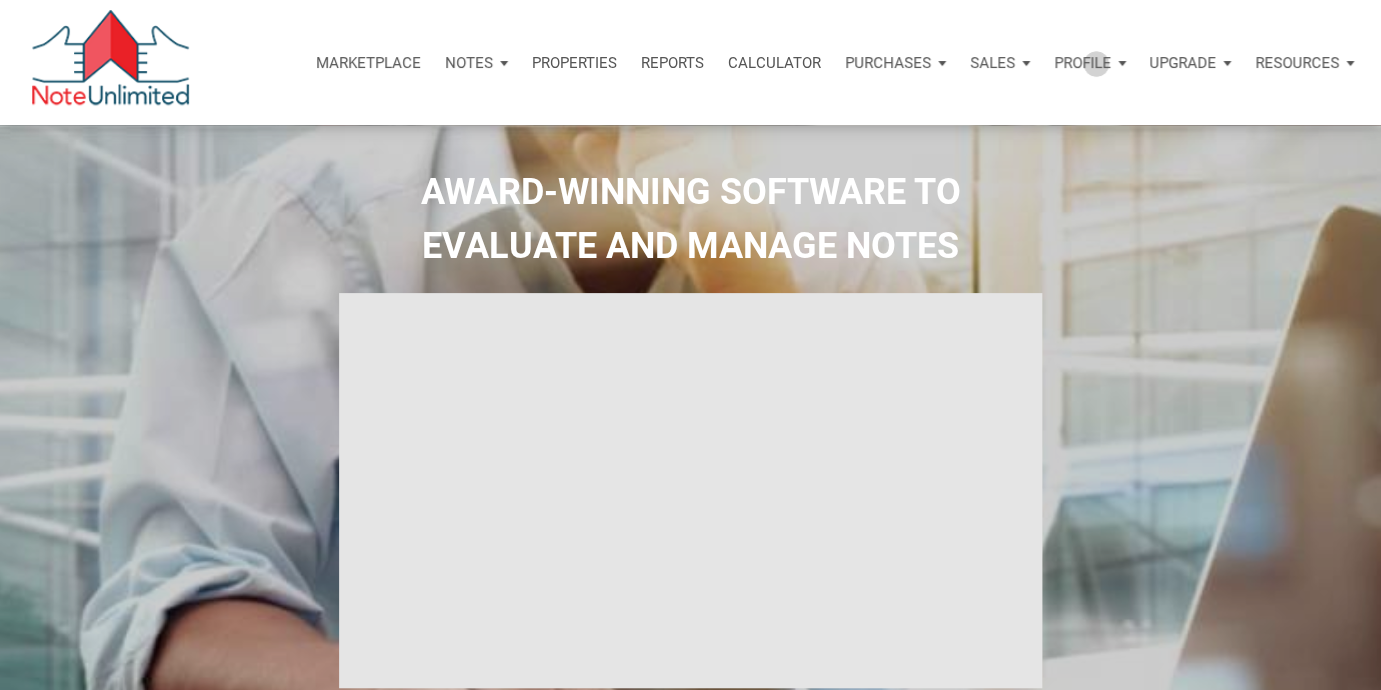 click on "Profile" at bounding box center [1082, 63] 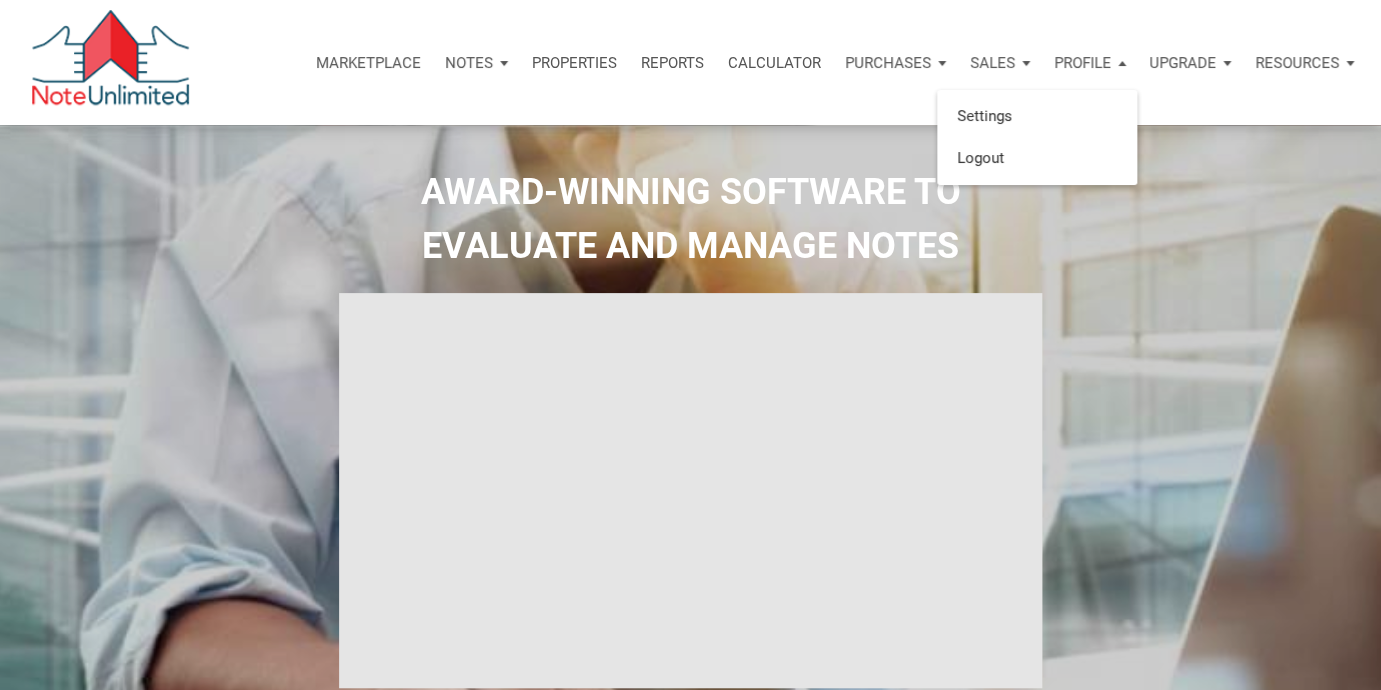 click on "AWARD-WINNING SOFTWARE TO  EVALUATE AND MANAGE NOTES" at bounding box center (690, 219) 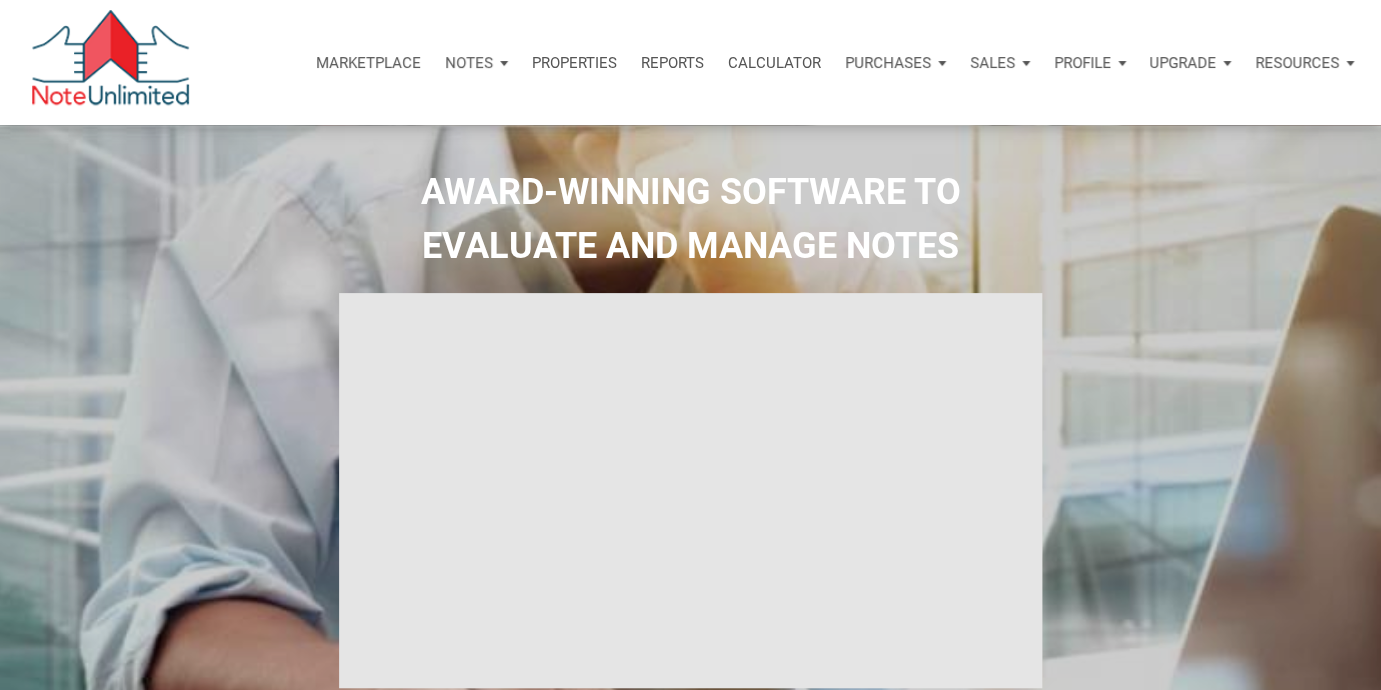 click on "Notes" at bounding box center [469, 63] 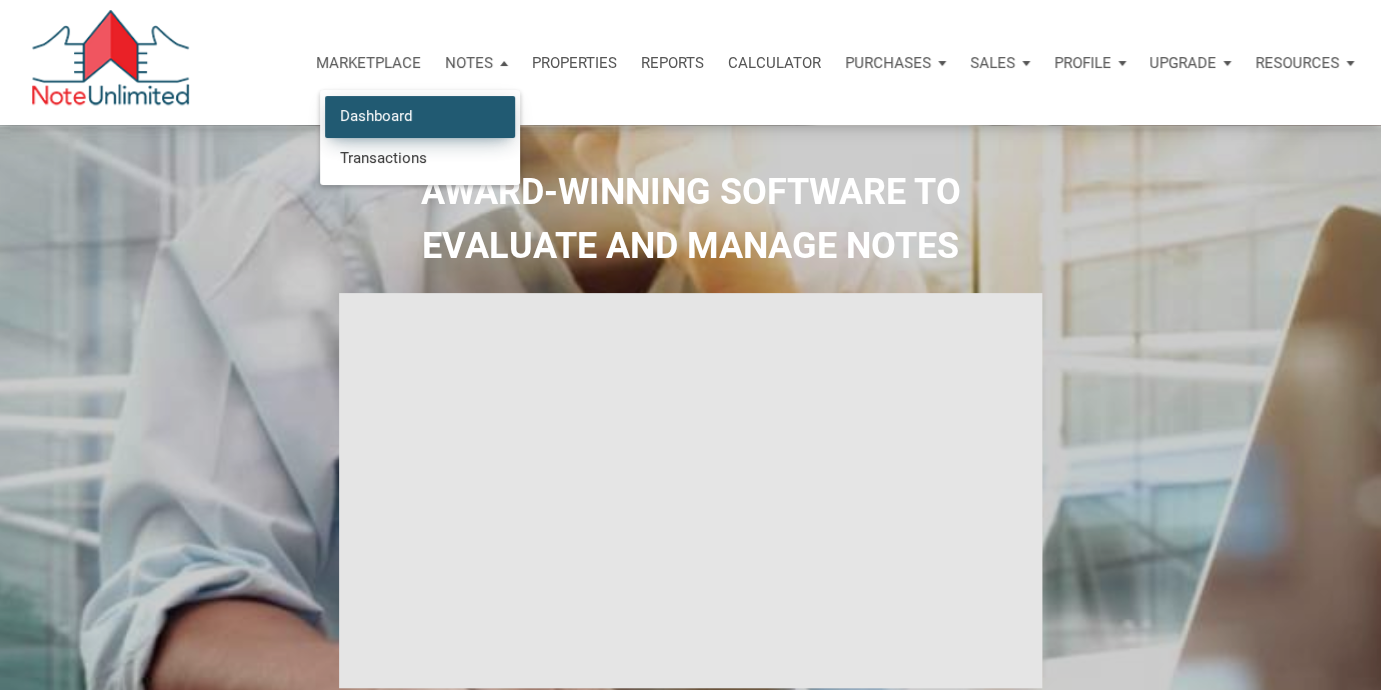 click on "Dashboard" at bounding box center (420, 116) 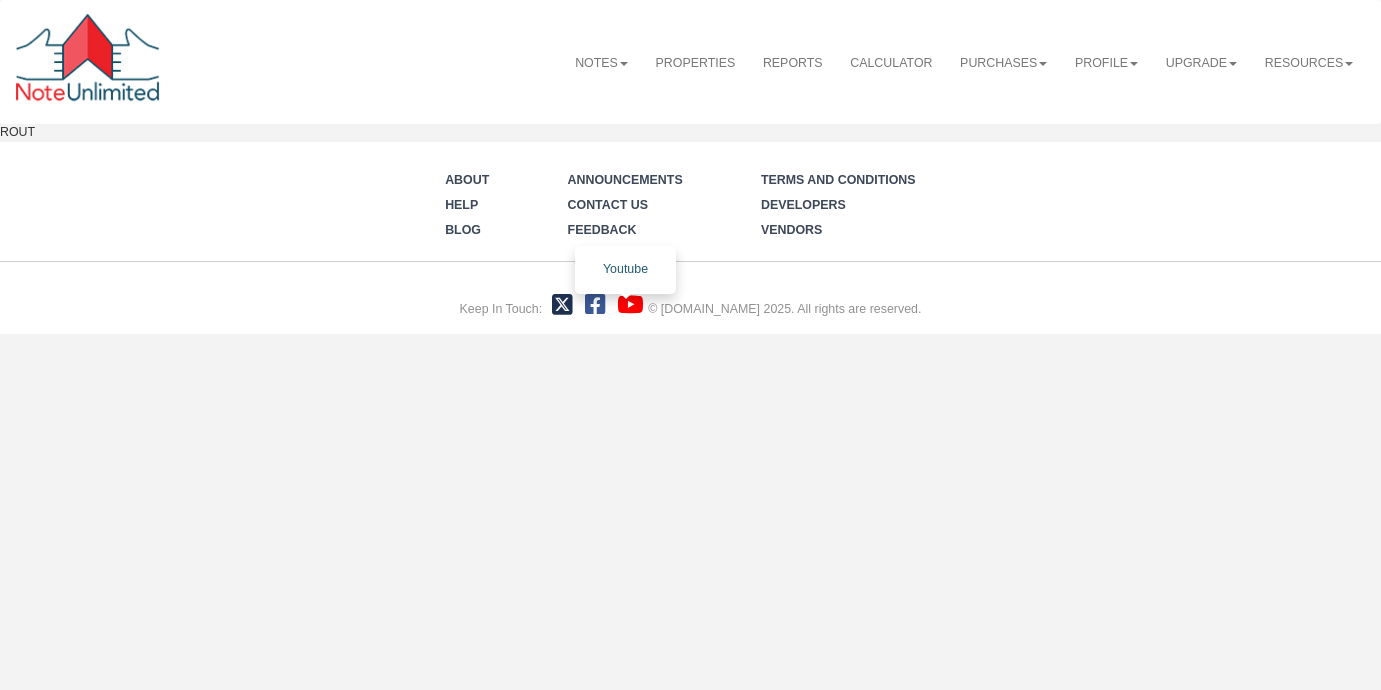 scroll, scrollTop: 0, scrollLeft: 0, axis: both 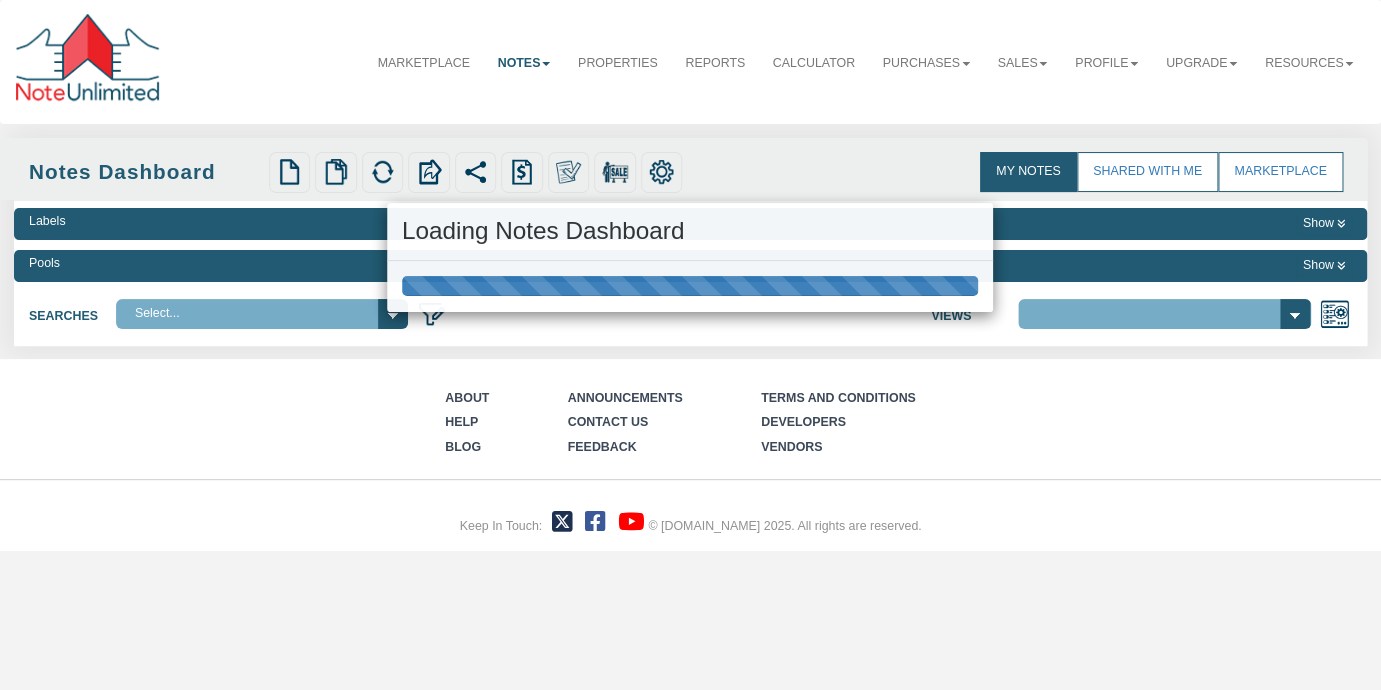 select on "3" 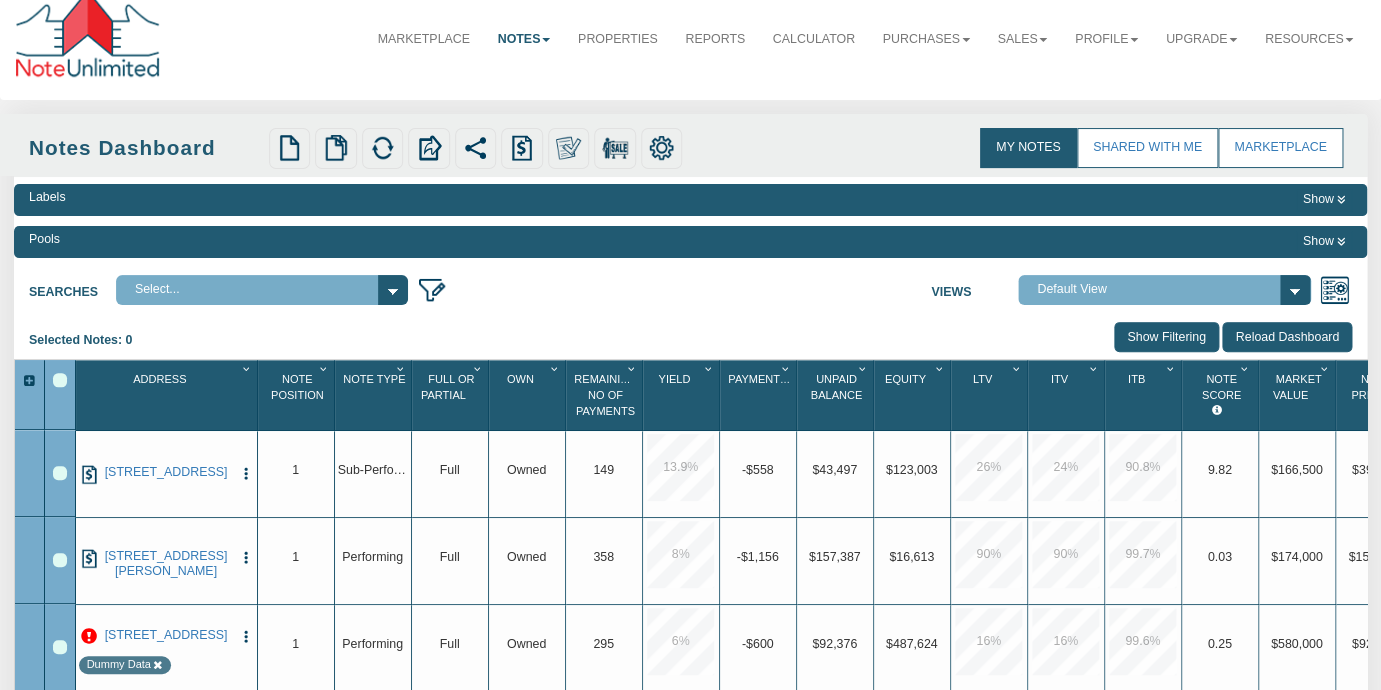 scroll, scrollTop: 13, scrollLeft: 0, axis: vertical 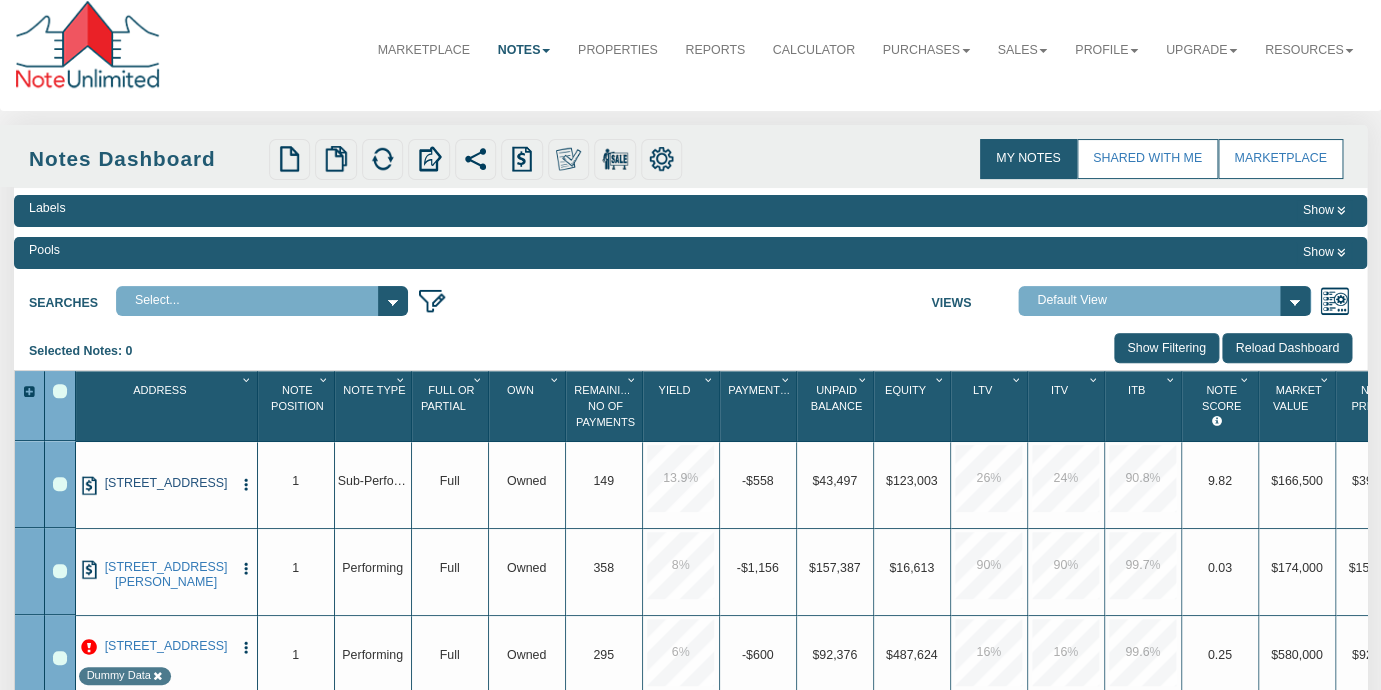 click on "[STREET_ADDRESS]" at bounding box center [166, 483] 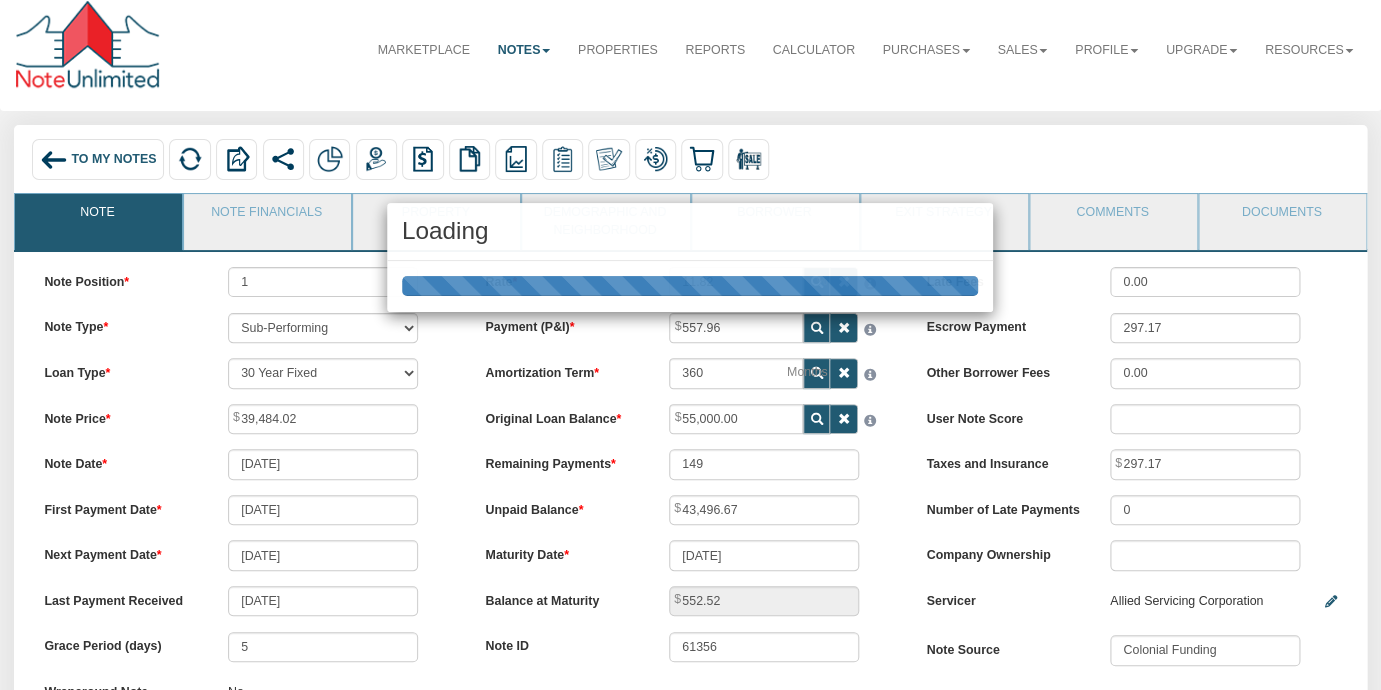 scroll, scrollTop: 0, scrollLeft: 0, axis: both 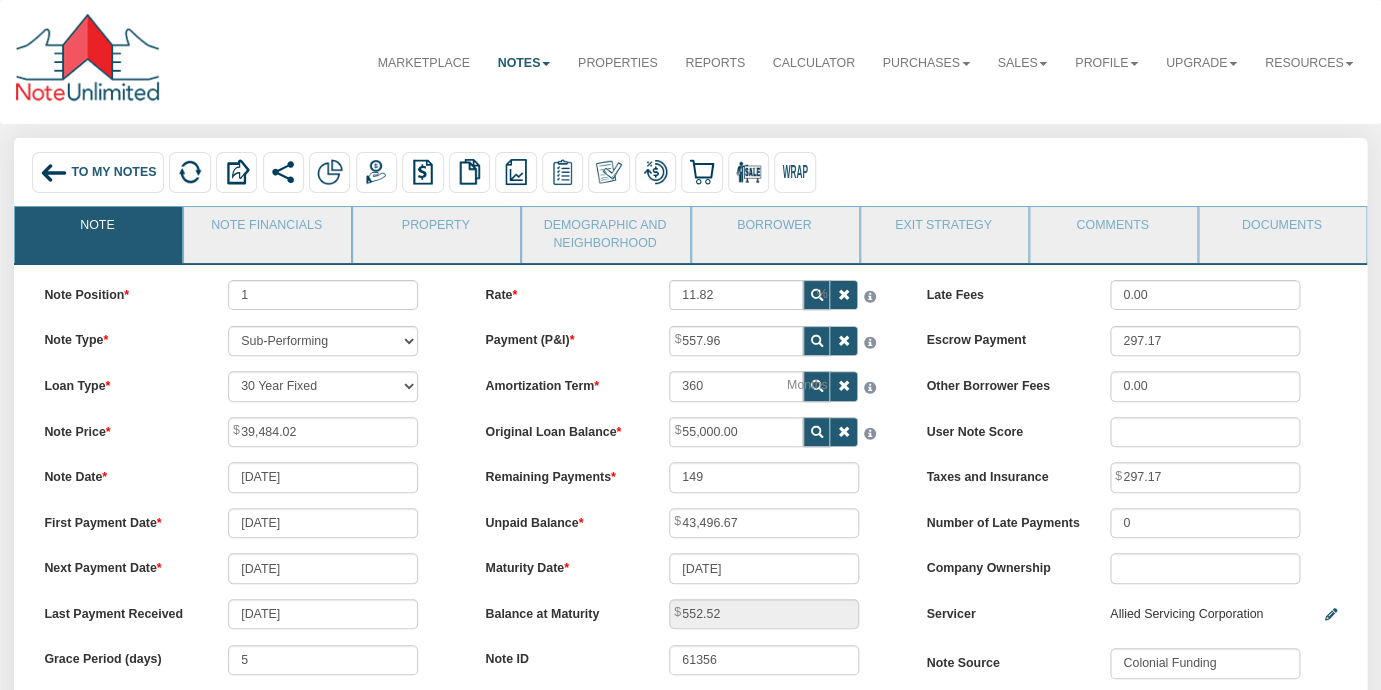 click on "To My Notes" at bounding box center (113, 173) 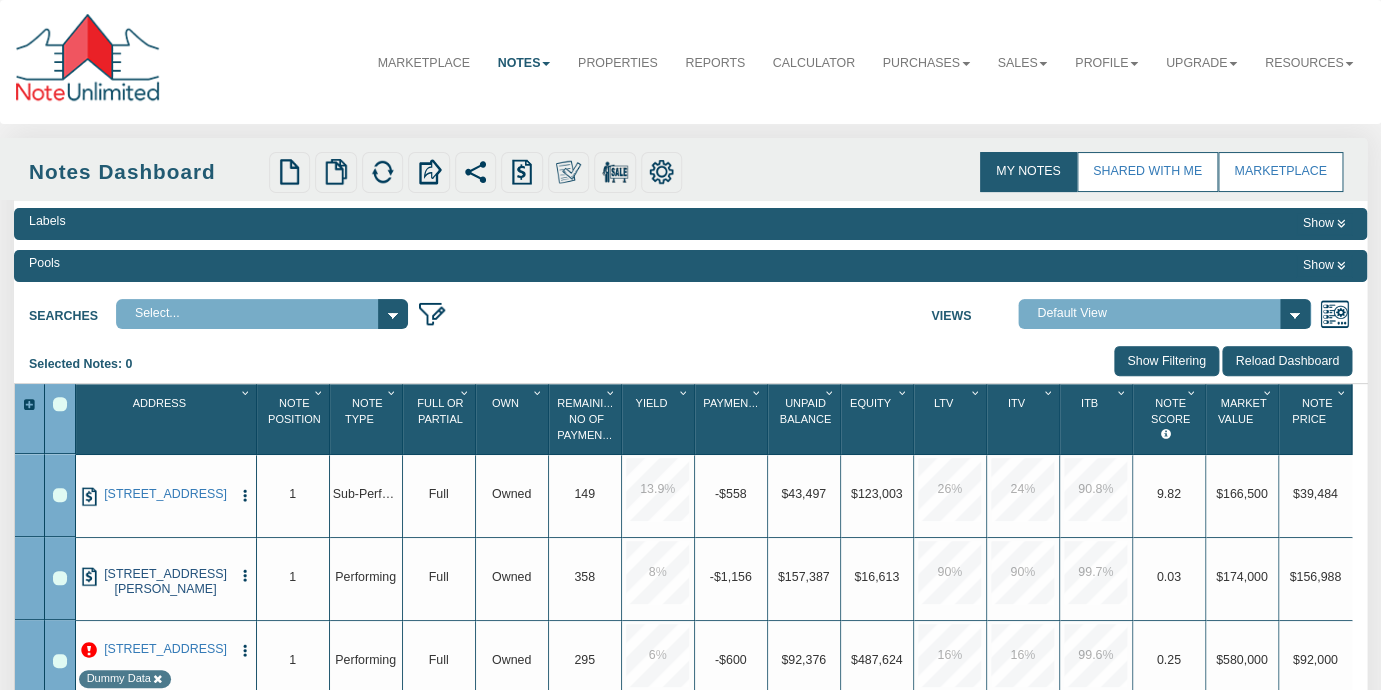 click on "[STREET_ADDRESS][PERSON_NAME]" at bounding box center (165, 582) 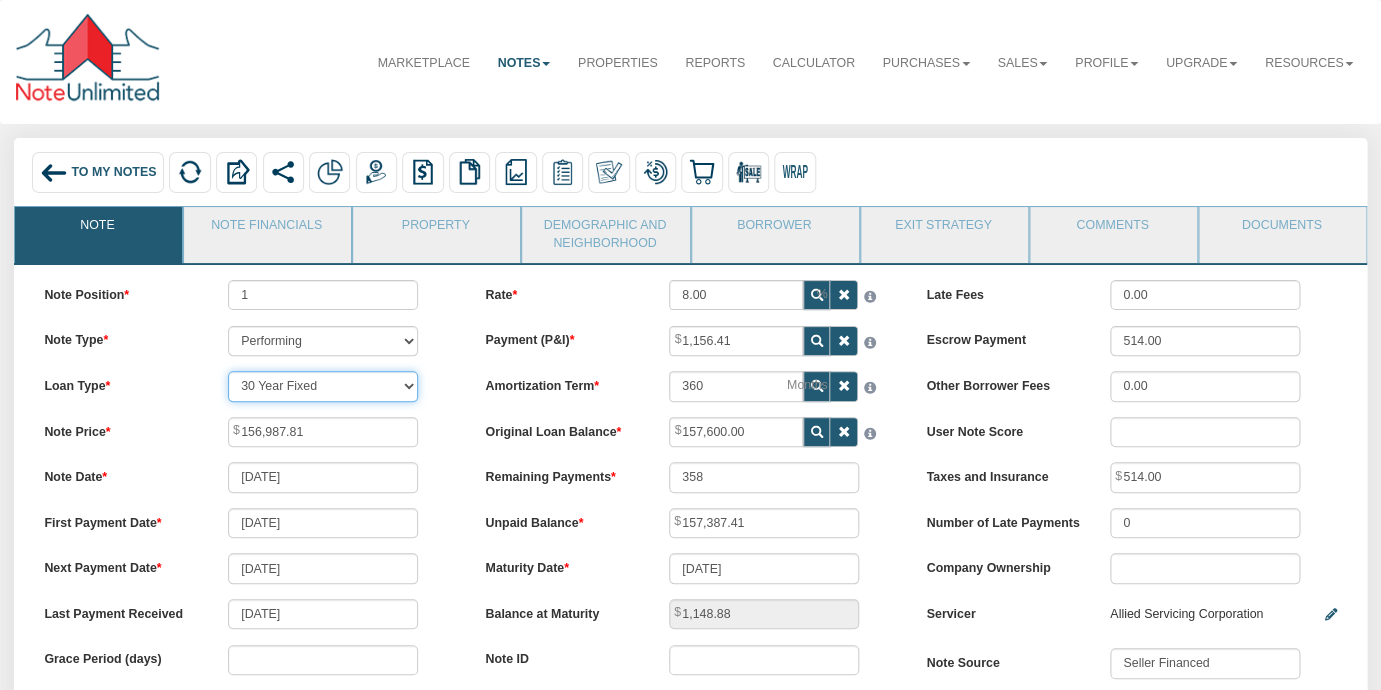 select on "string:CUST_BALLOON" 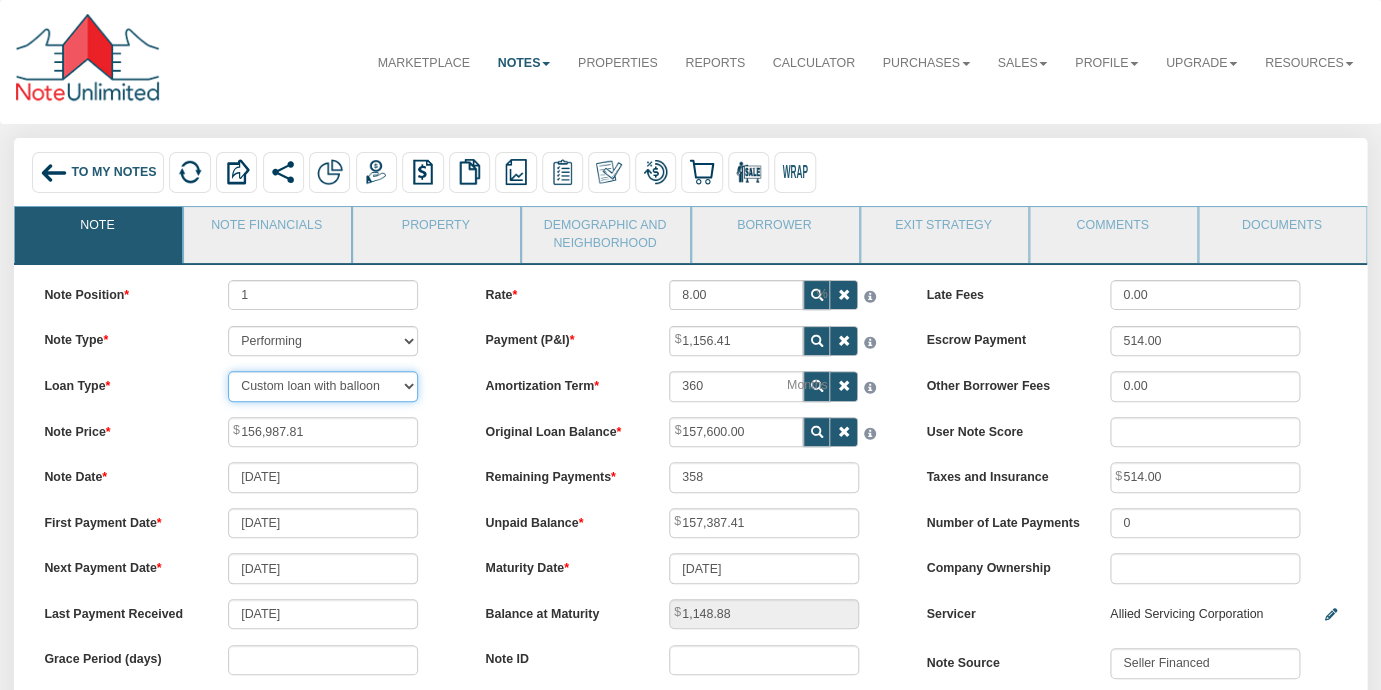 click on "Custom loan with balloon" at bounding box center (0, 0) 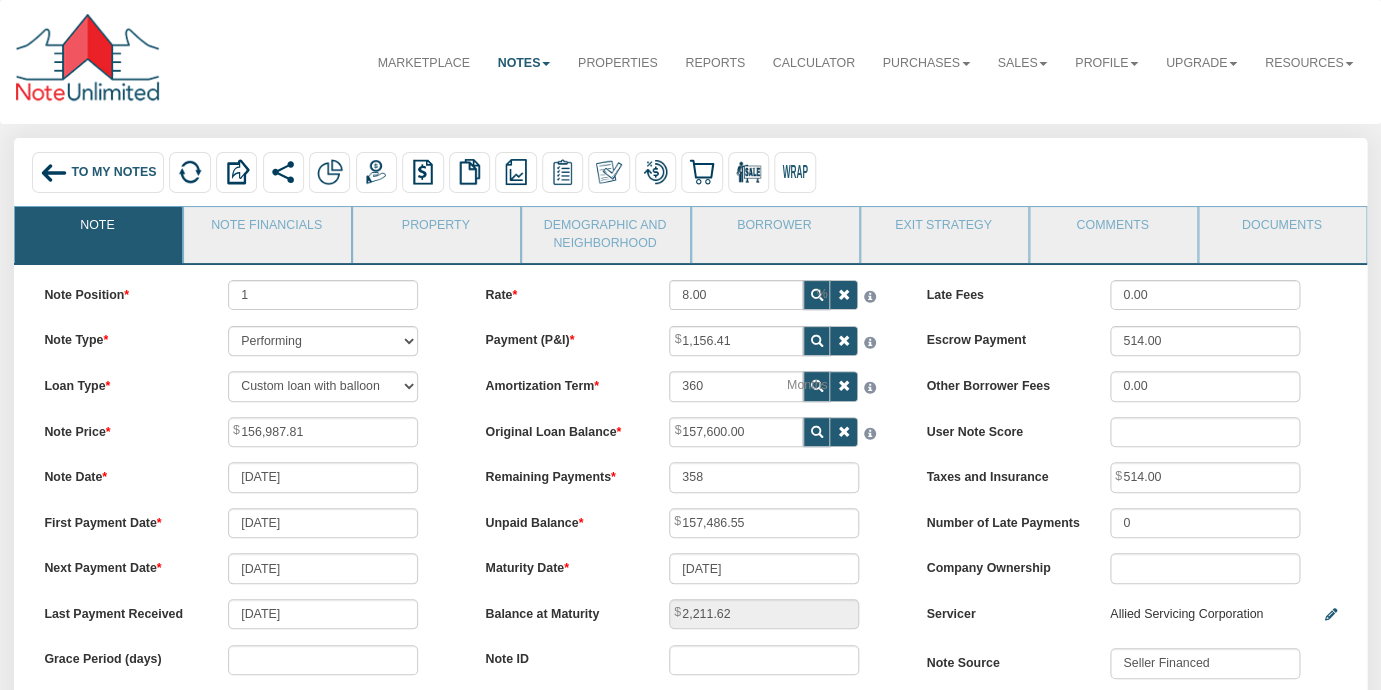 click on "Note Position
1
Note Type
Performing Forthcoming Non-Performing REO Sub-Performing Unknown
Loan Type
30 Year Fixed 15 Year Fixed 20 Year Fixed 40 Year Fixed 5 years balloon loan with 30 years amortization 7 years balloon loan with 30 years amortization Cash payment No loan Custom Fixed Custom loan with balloon
Note Price
156,987.81
Note Date
[DATE]
No" at bounding box center (249, 509) 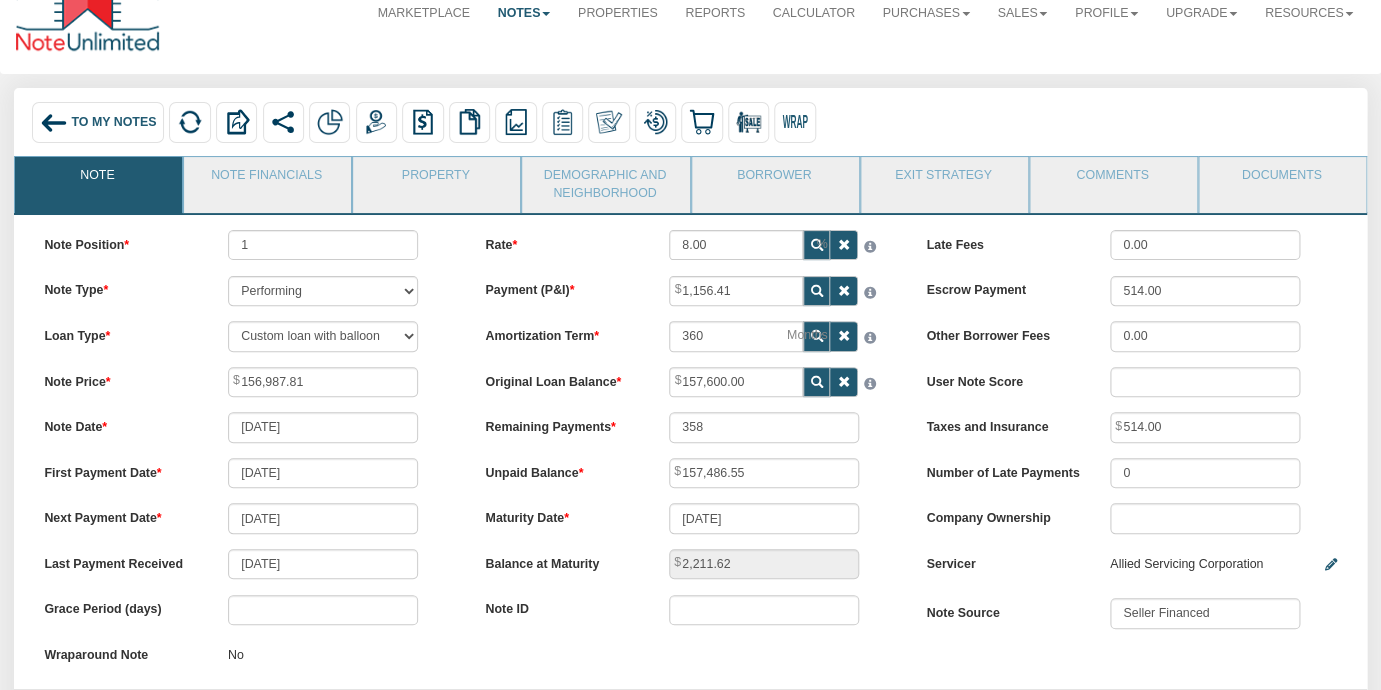 scroll, scrollTop: 0, scrollLeft: 0, axis: both 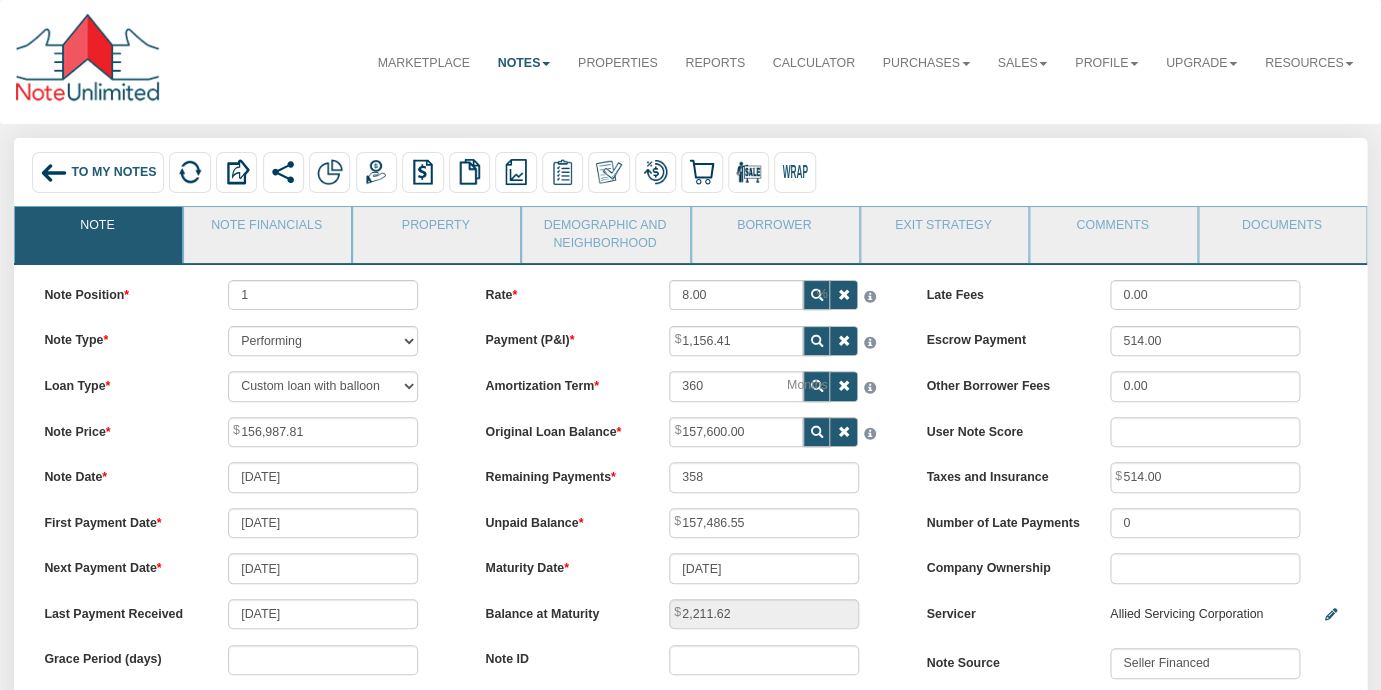 click on "156,987.81" at bounding box center (323, 432) 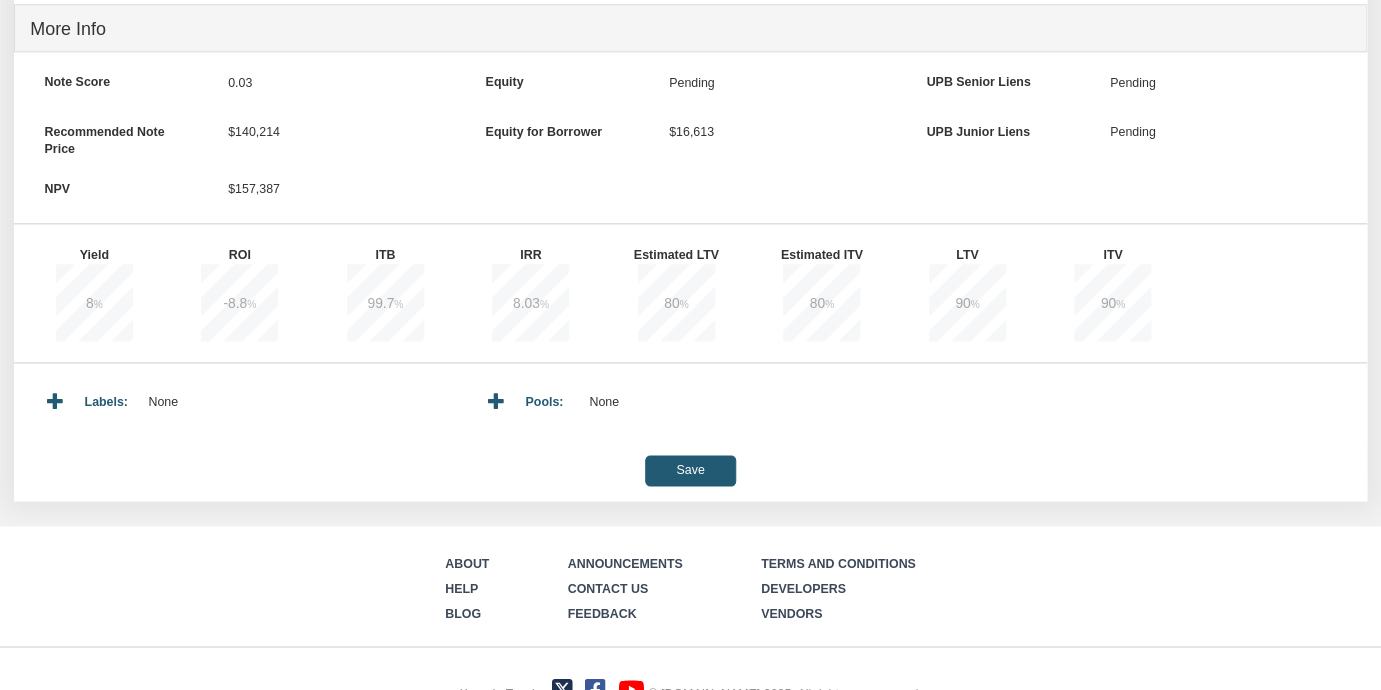 scroll, scrollTop: 762, scrollLeft: 0, axis: vertical 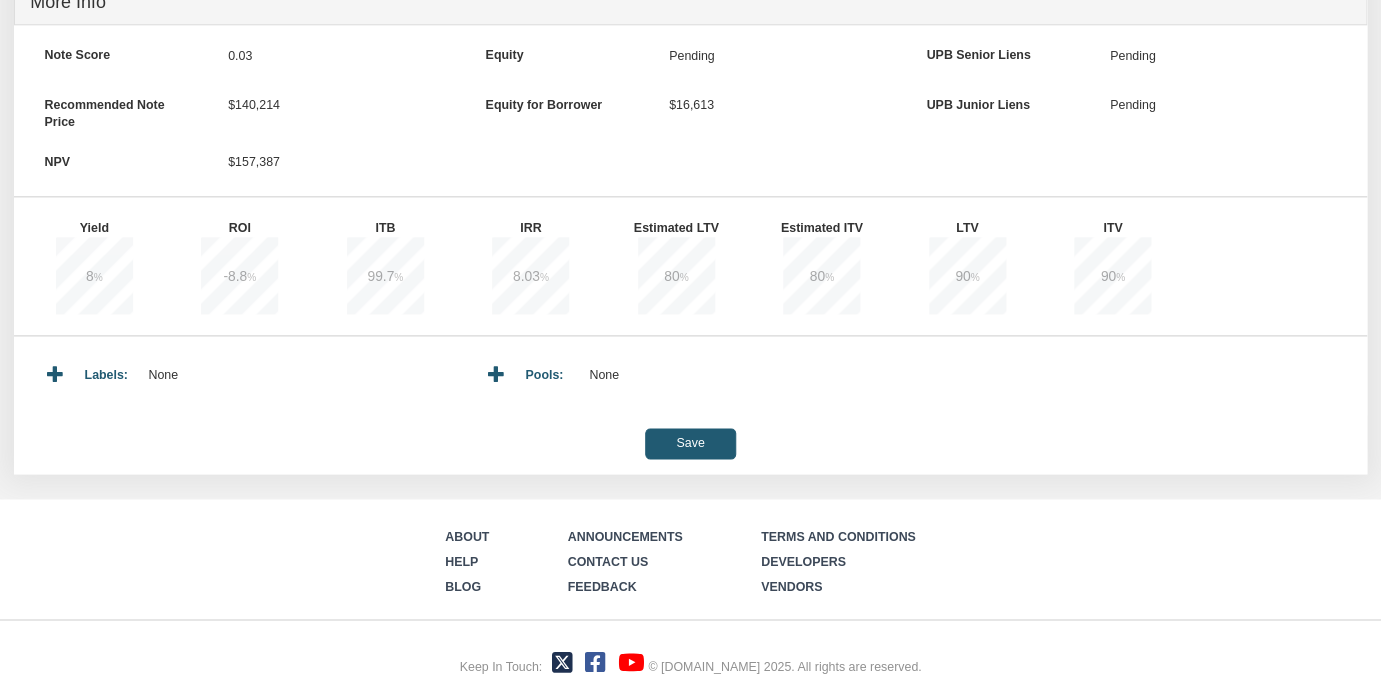 click on "Save" at bounding box center [690, 443] 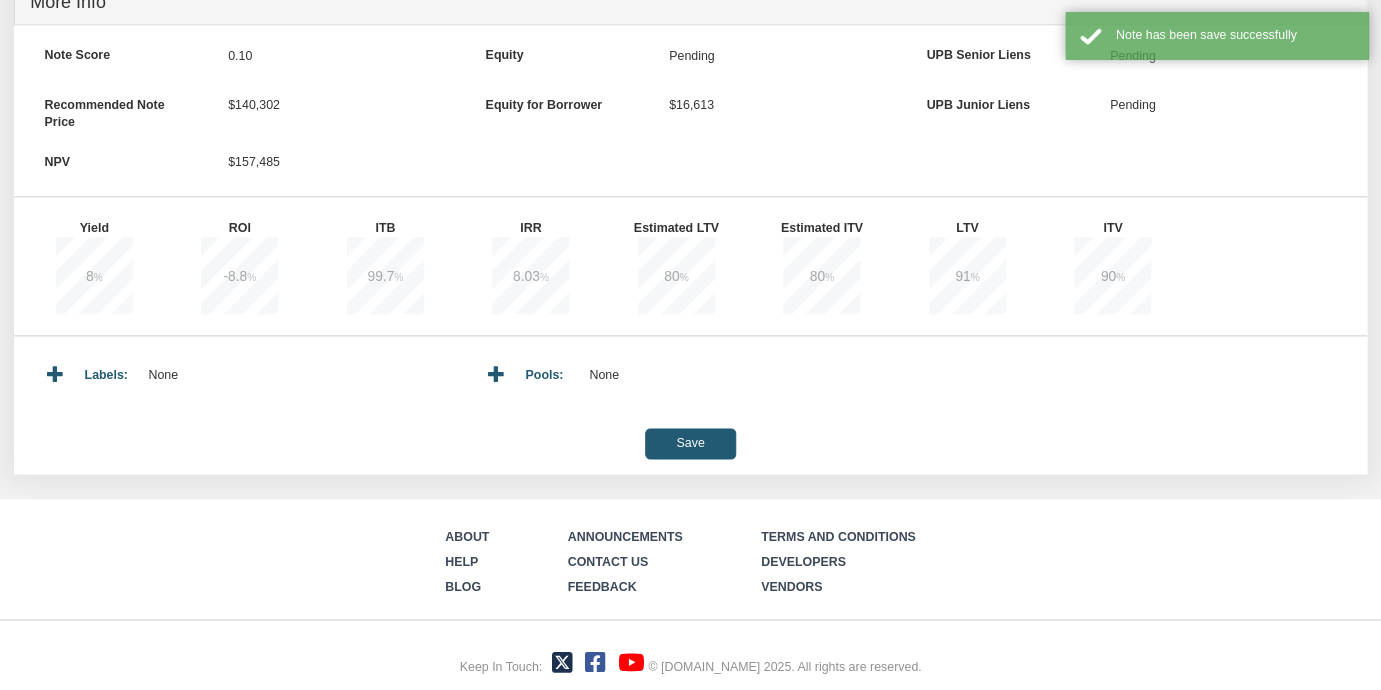 type on "2,211.53" 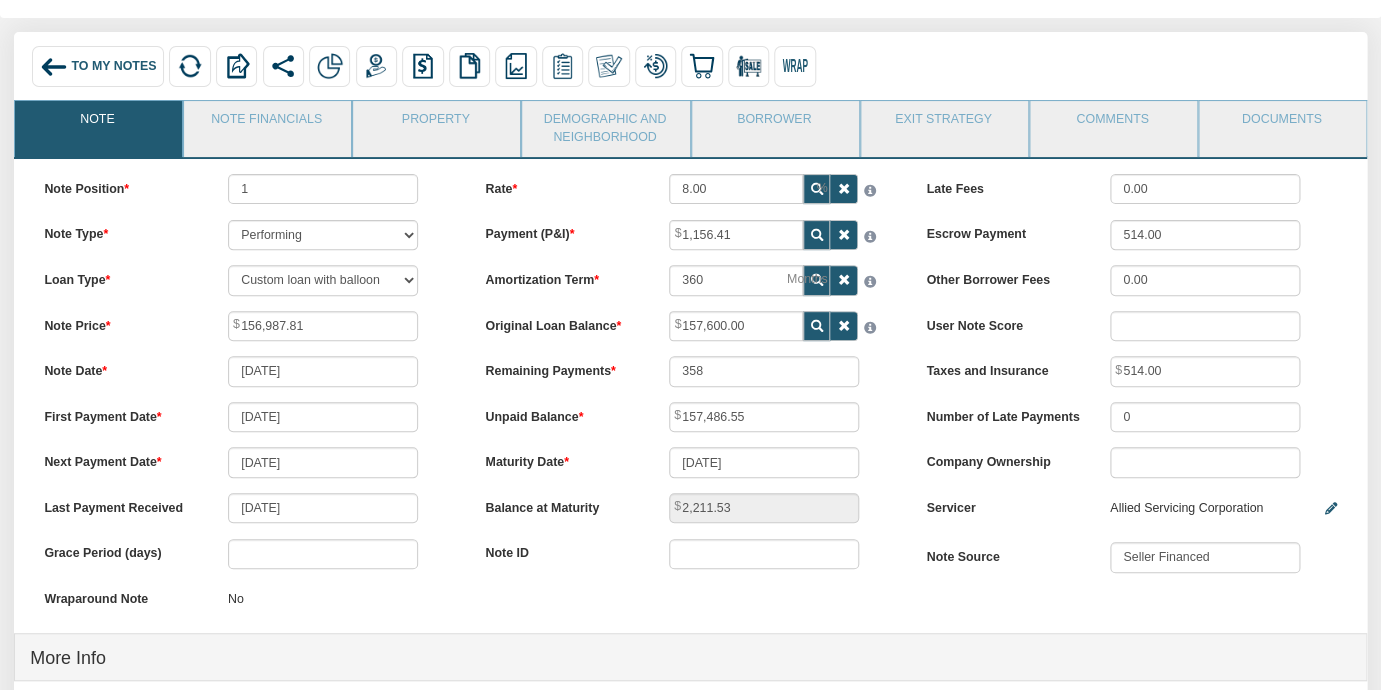 scroll, scrollTop: 0, scrollLeft: 0, axis: both 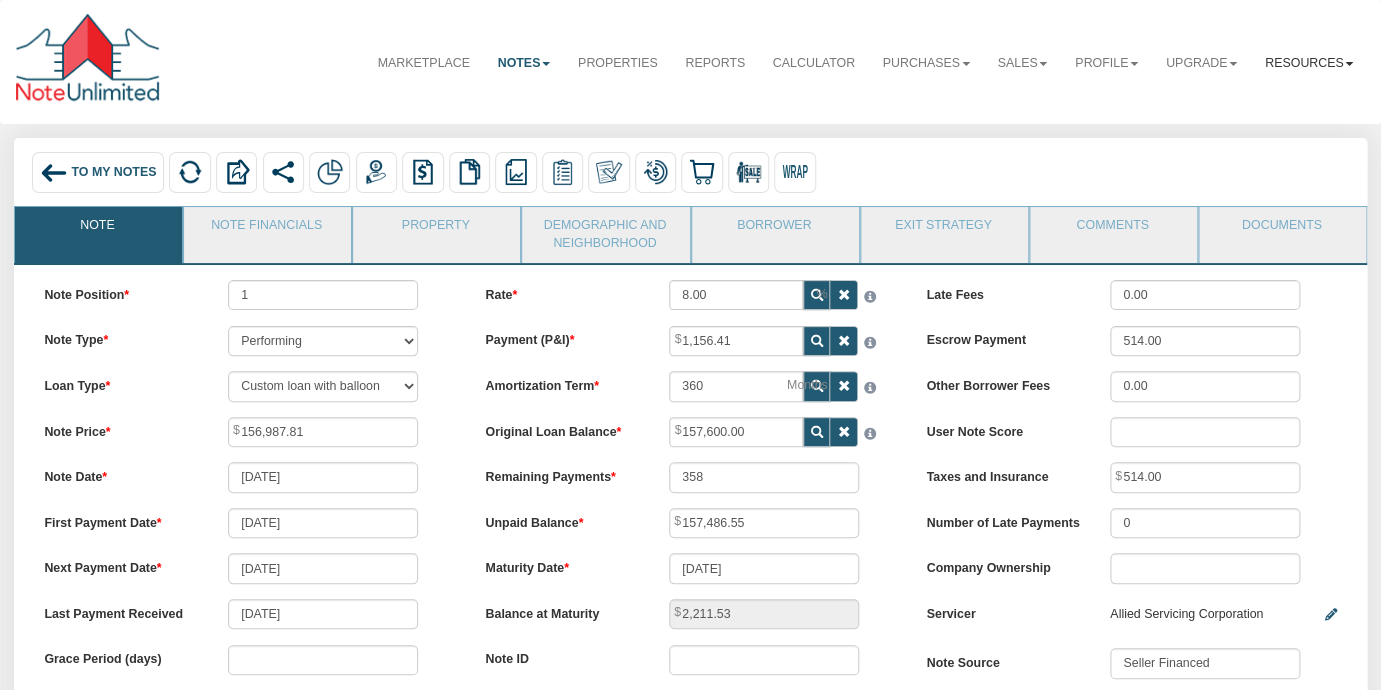 click on "Resources" at bounding box center [1309, 63] 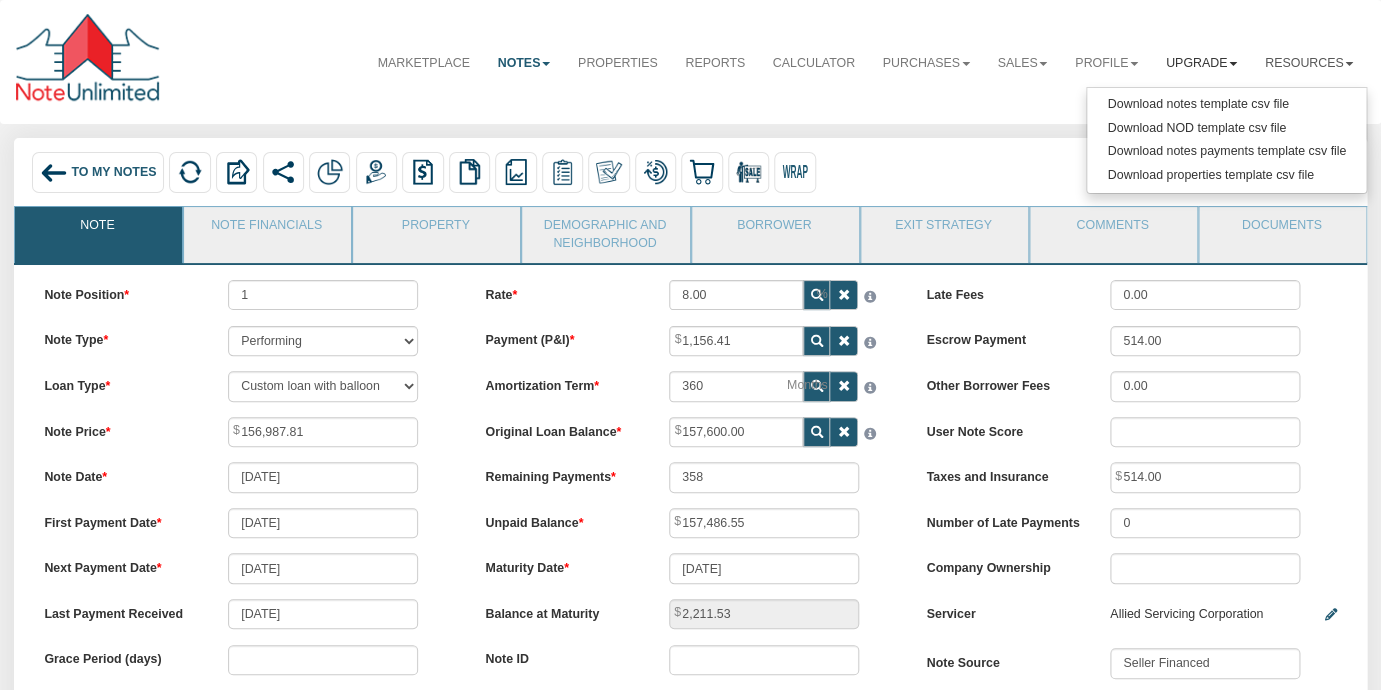 click on "Upgrade" at bounding box center [1201, 63] 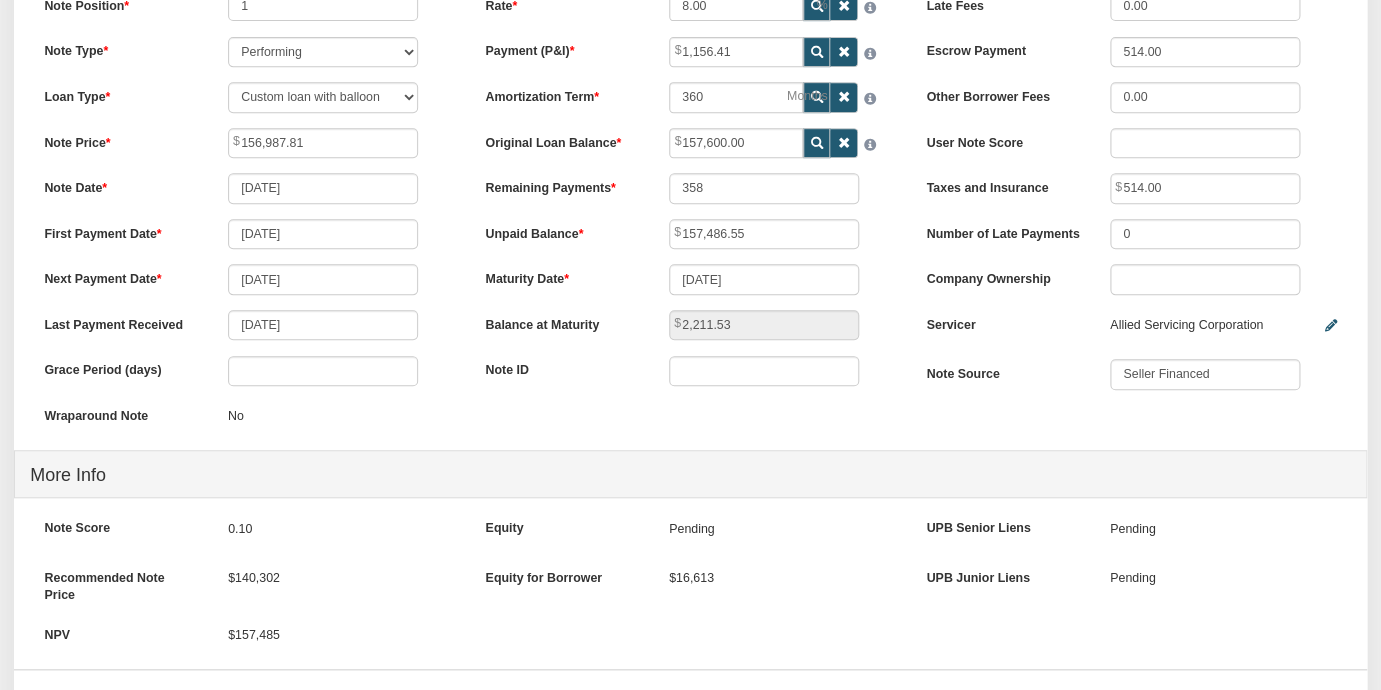 scroll, scrollTop: 762, scrollLeft: 0, axis: vertical 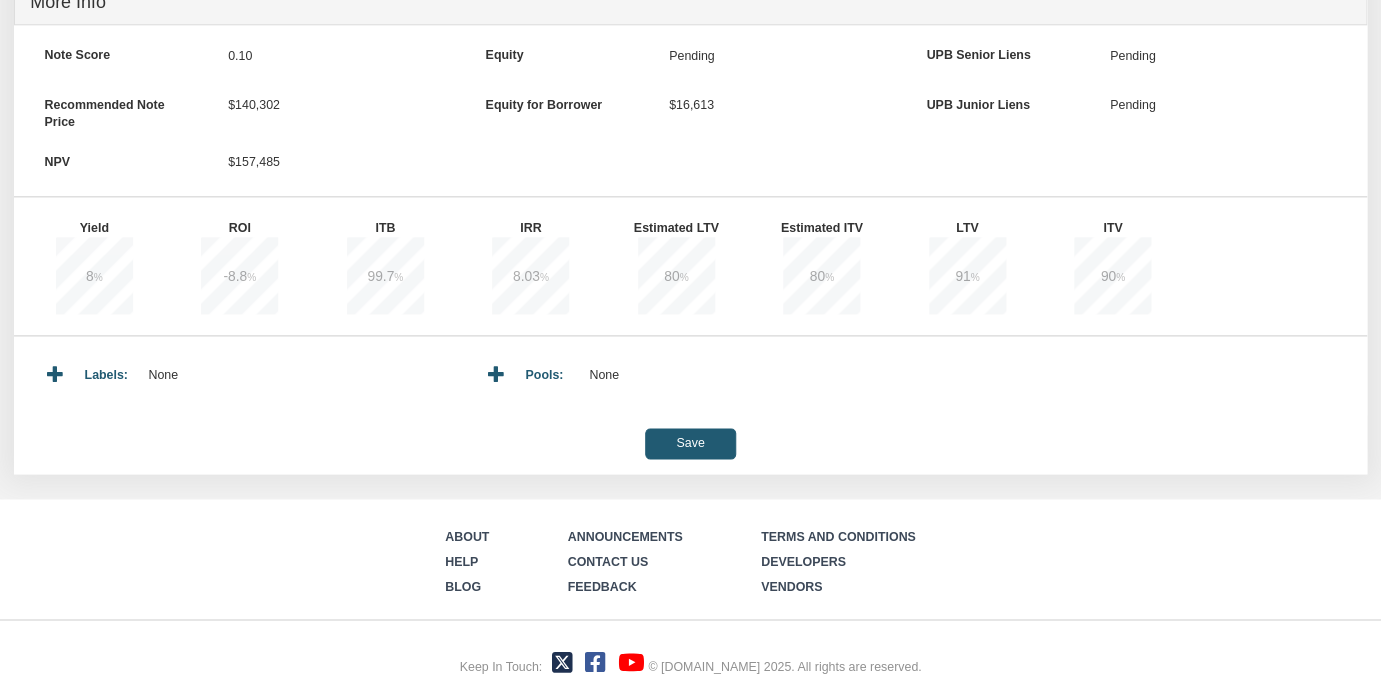 click on "Contact Us" at bounding box center [608, 562] 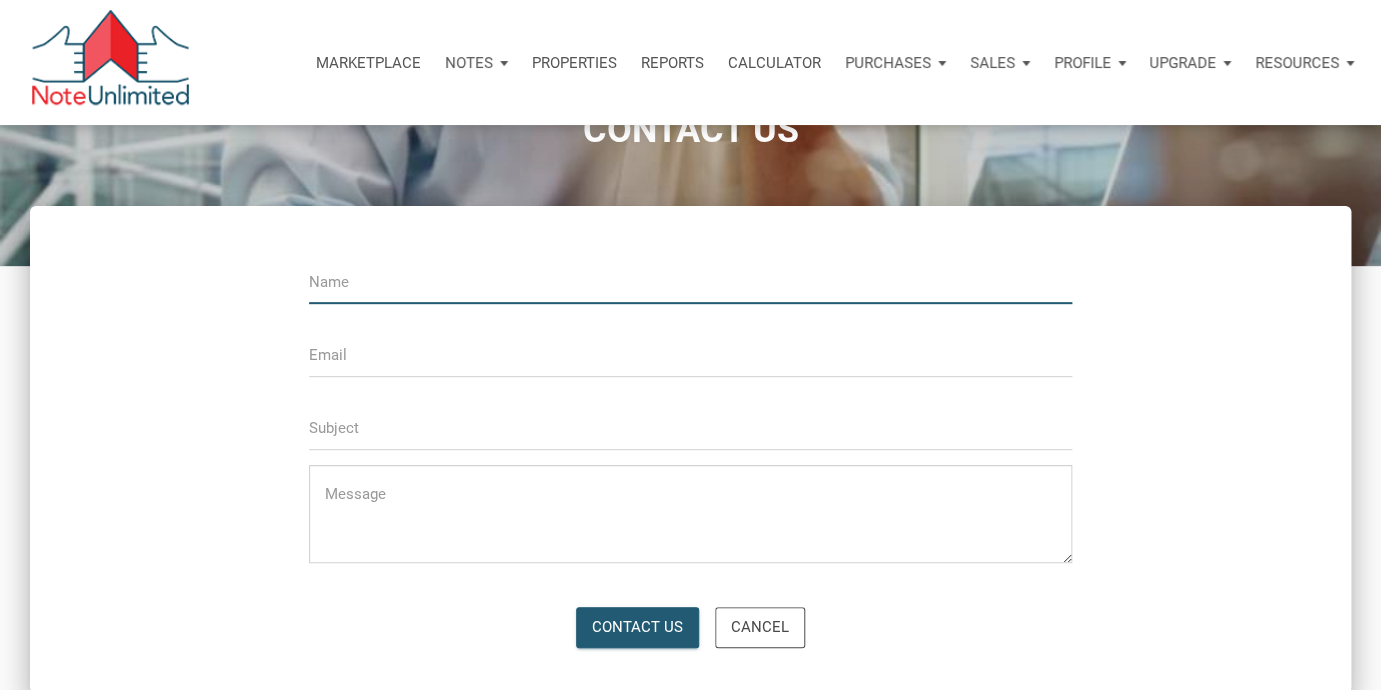 scroll, scrollTop: 106, scrollLeft: 0, axis: vertical 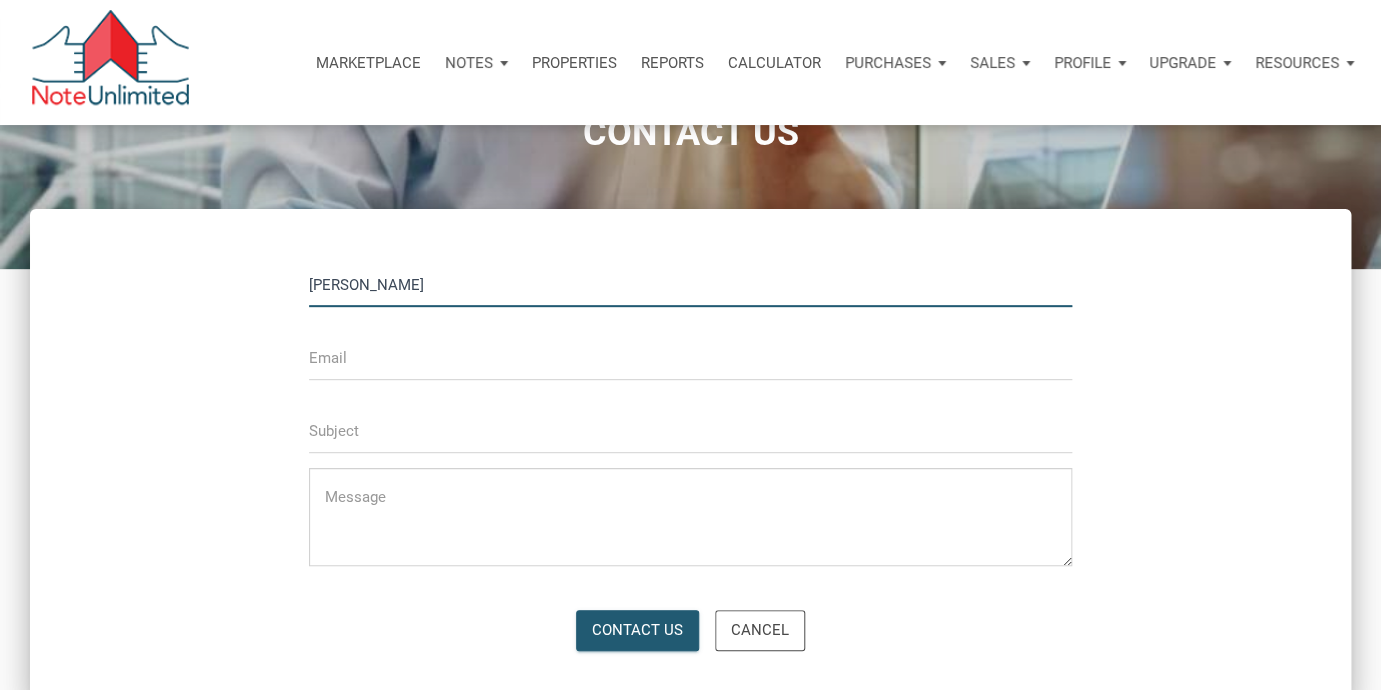 type on "Chris Siddons" 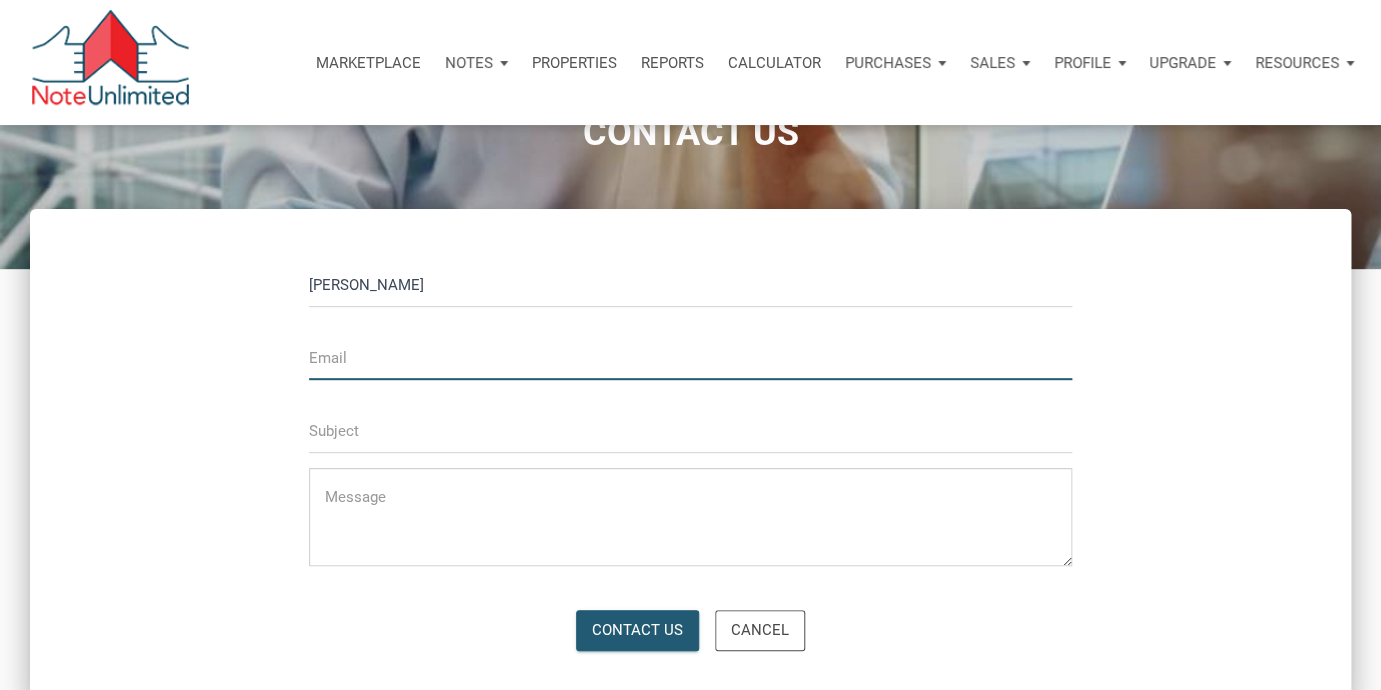 type on "N" 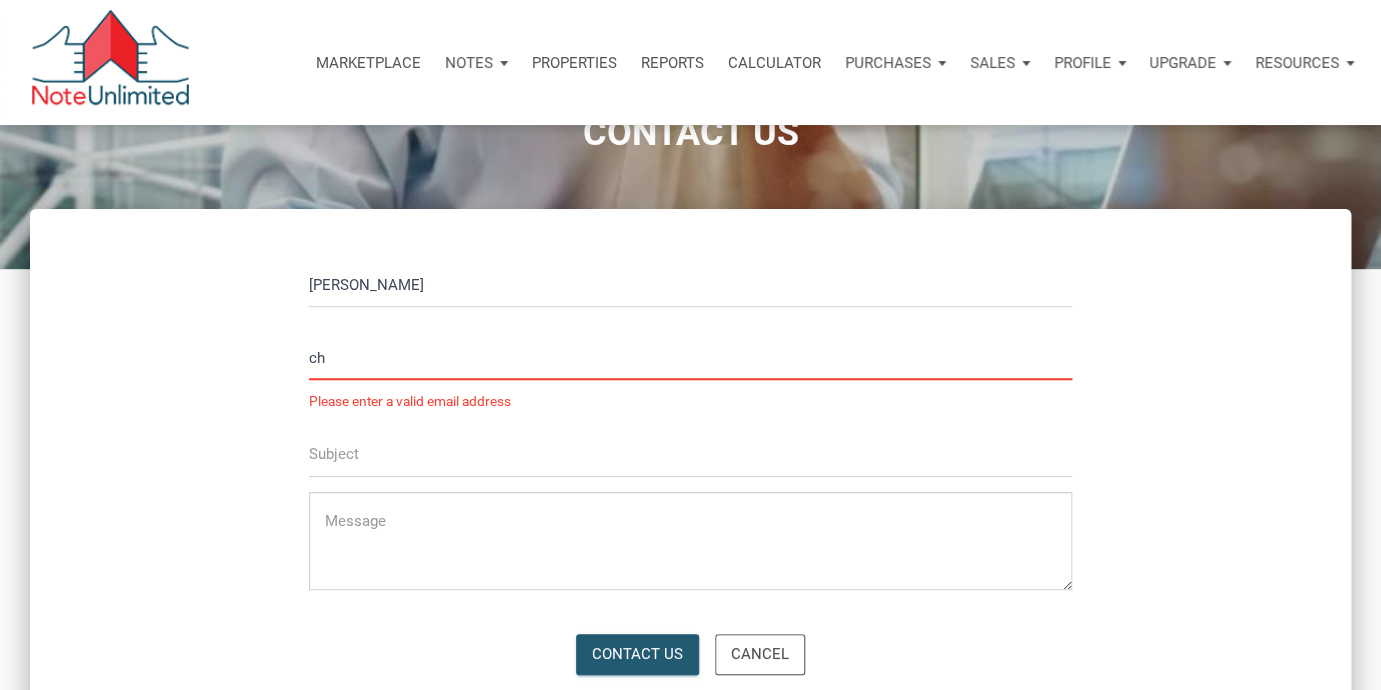 type on "c" 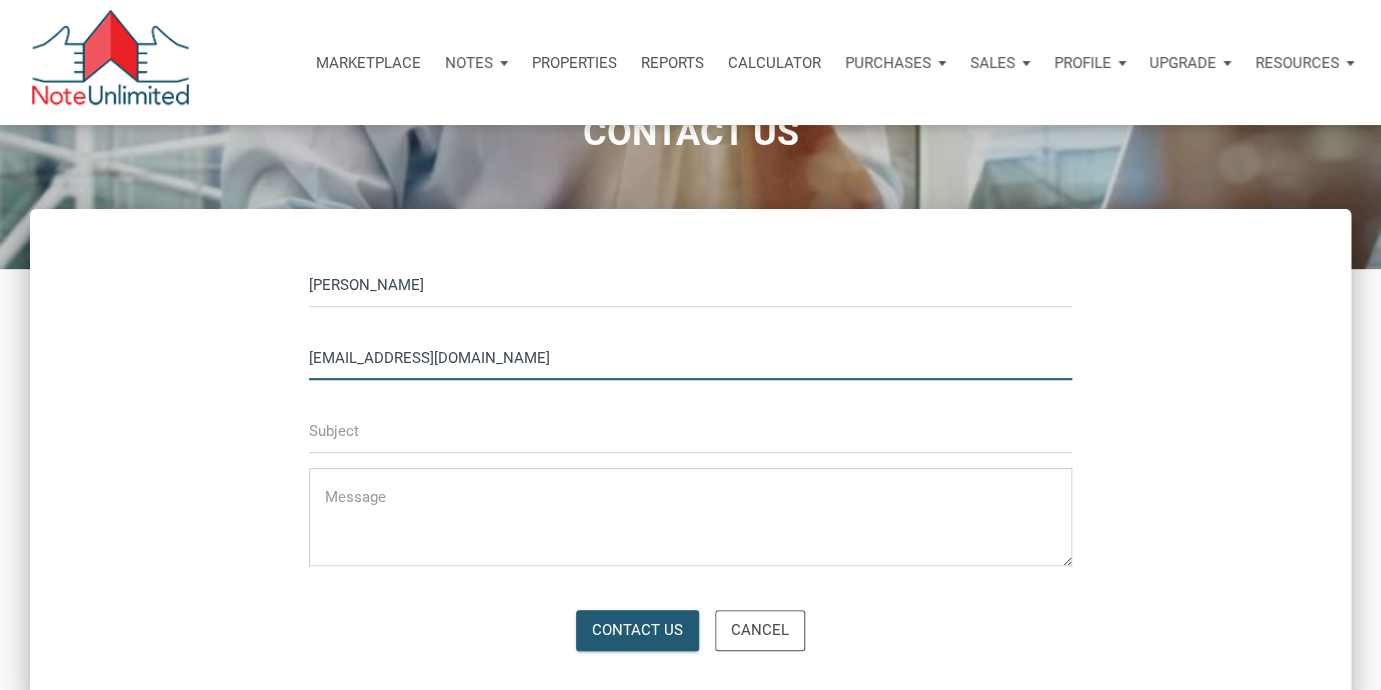 type on "lethasiddons@gmail.com" 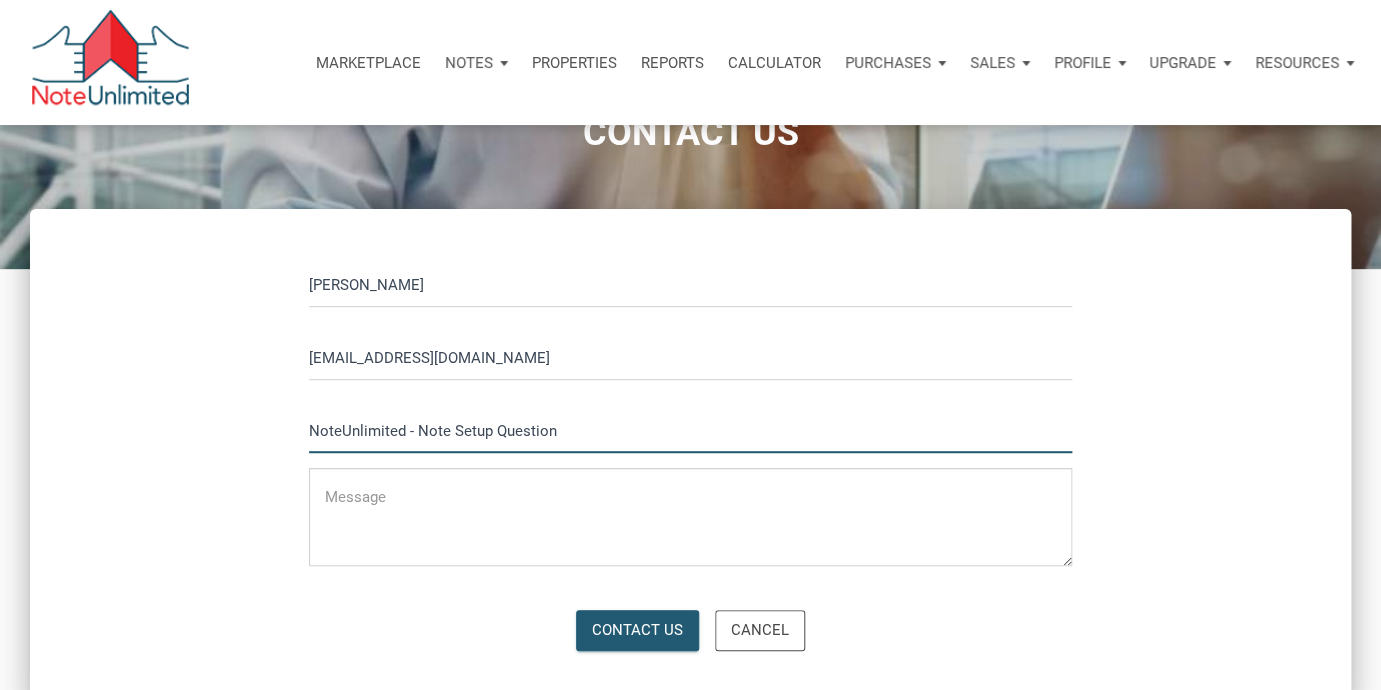 type on "NoteUnlimited - Note Setup Question" 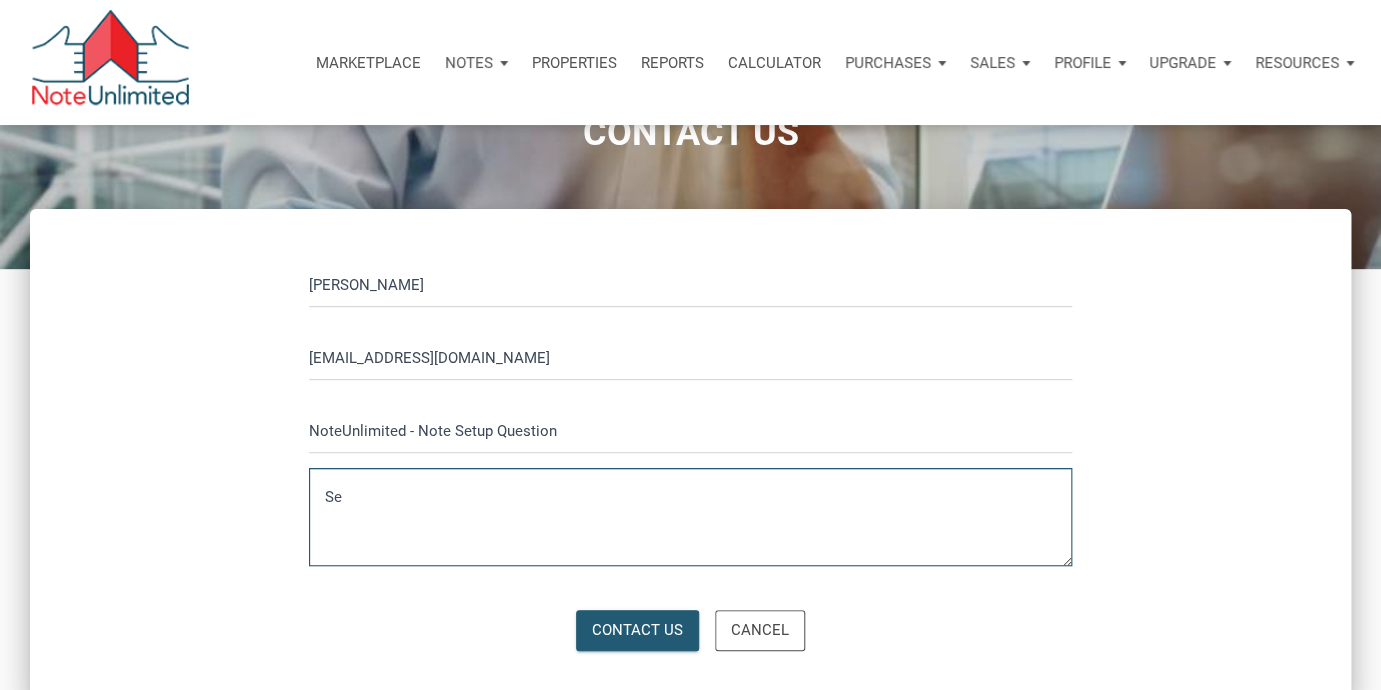 type on "S" 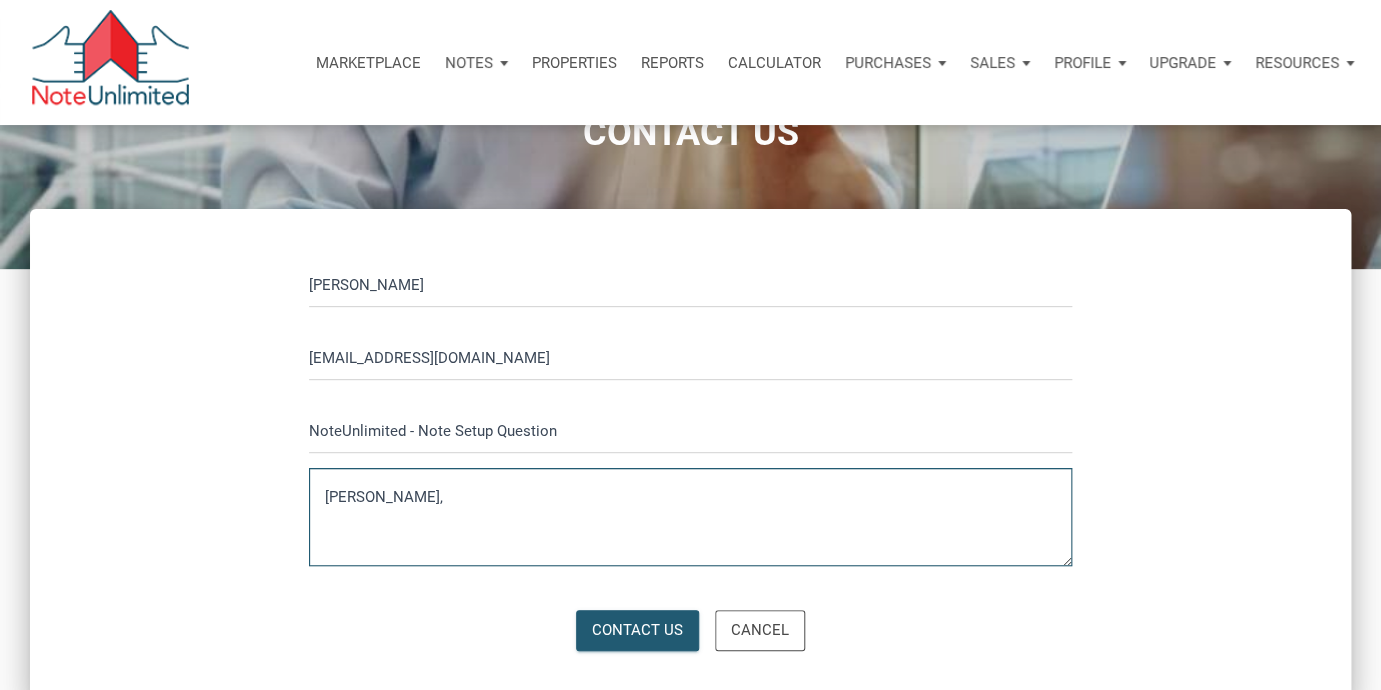 type on "Wayne," 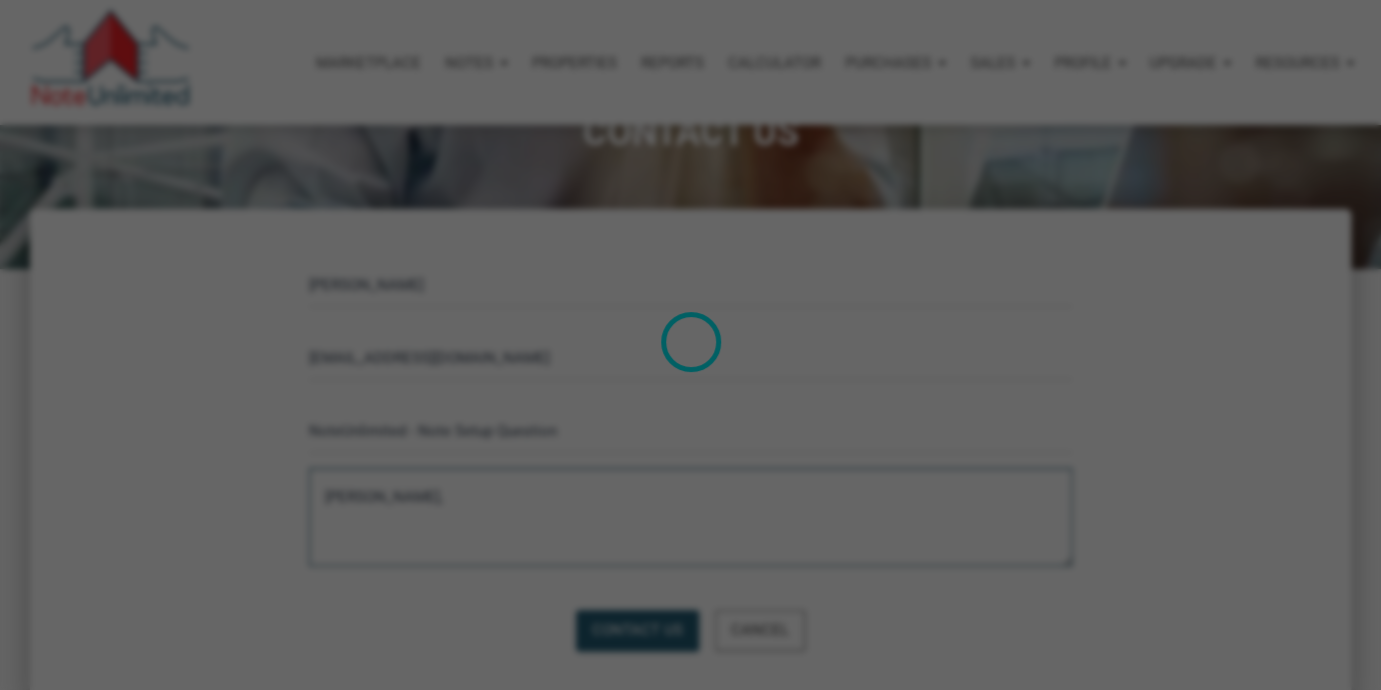 type 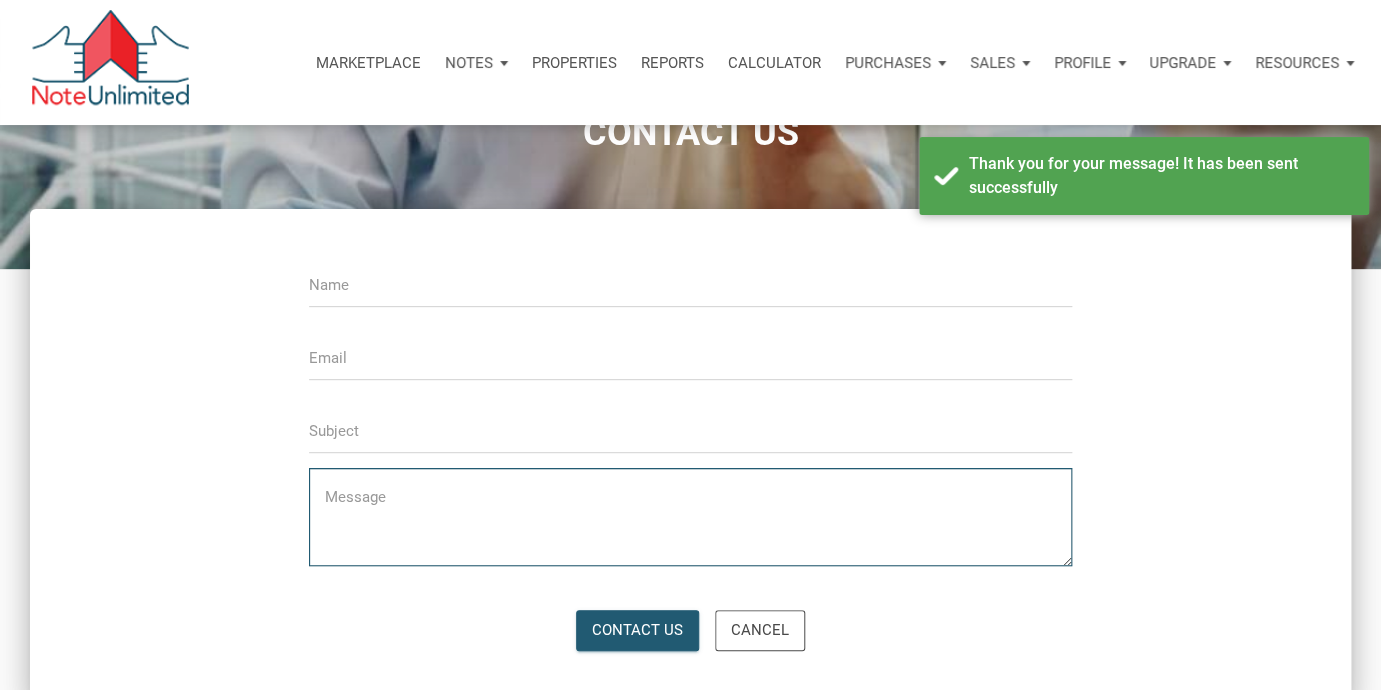 click at bounding box center (690, 285) 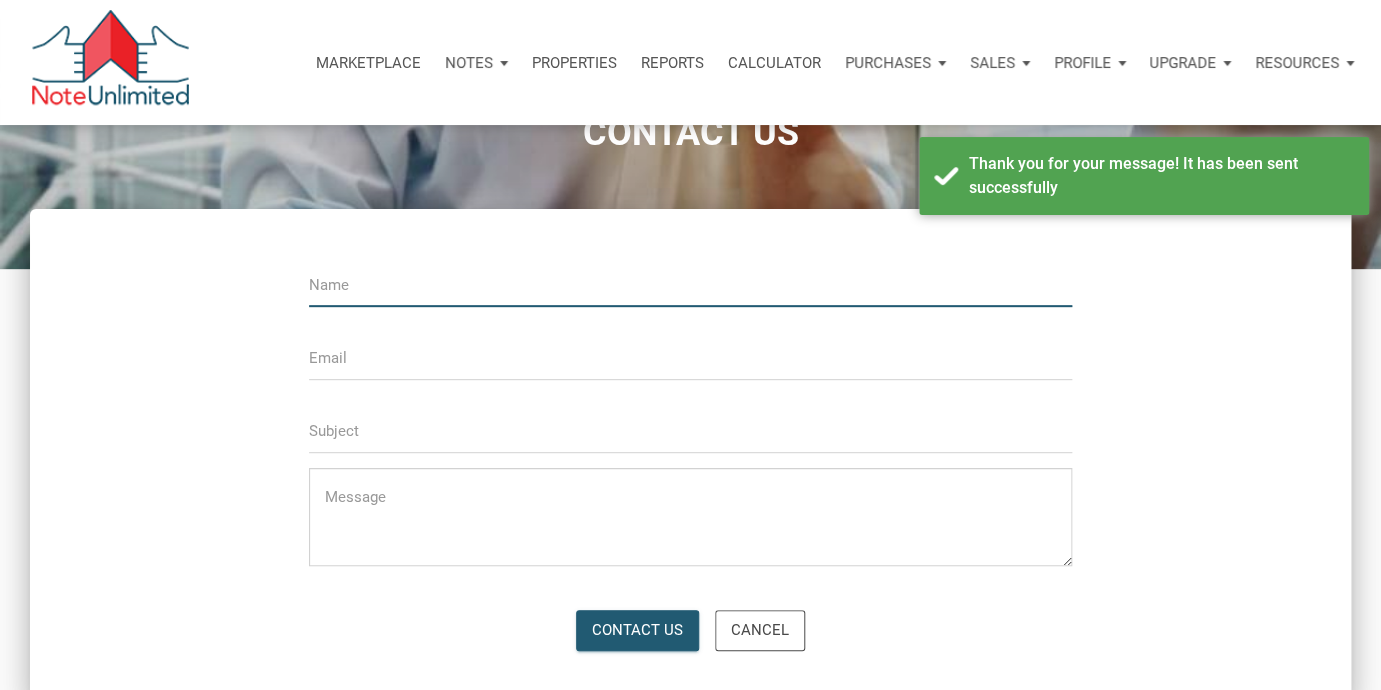 click at bounding box center [690, 284] 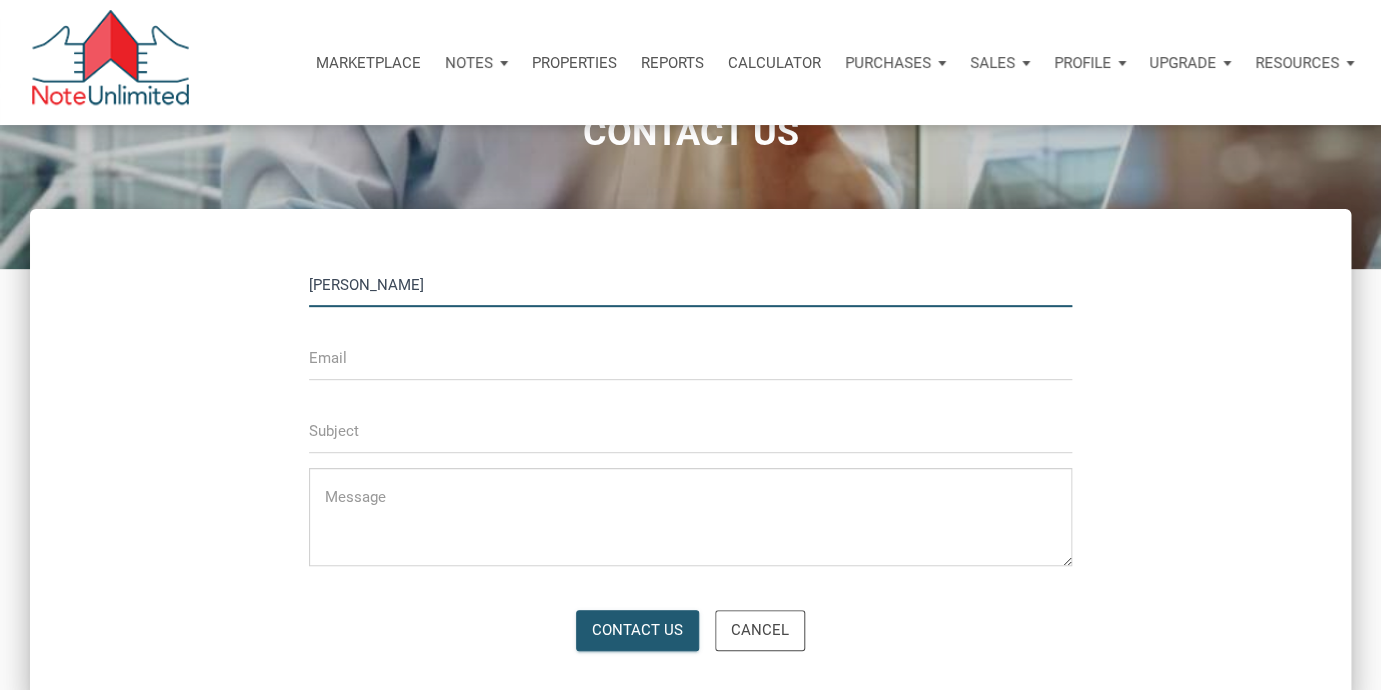 type on "Letha Siddons" 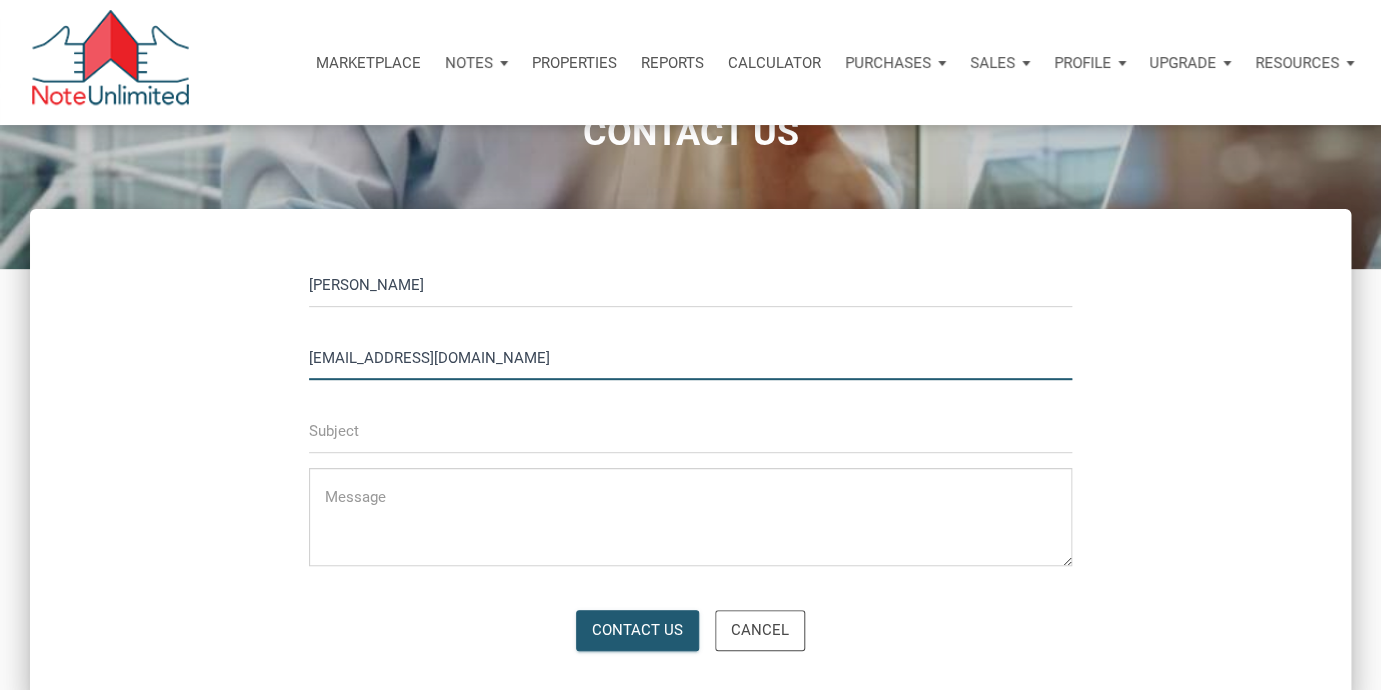 type on "Lethasiddons@gmail.com" 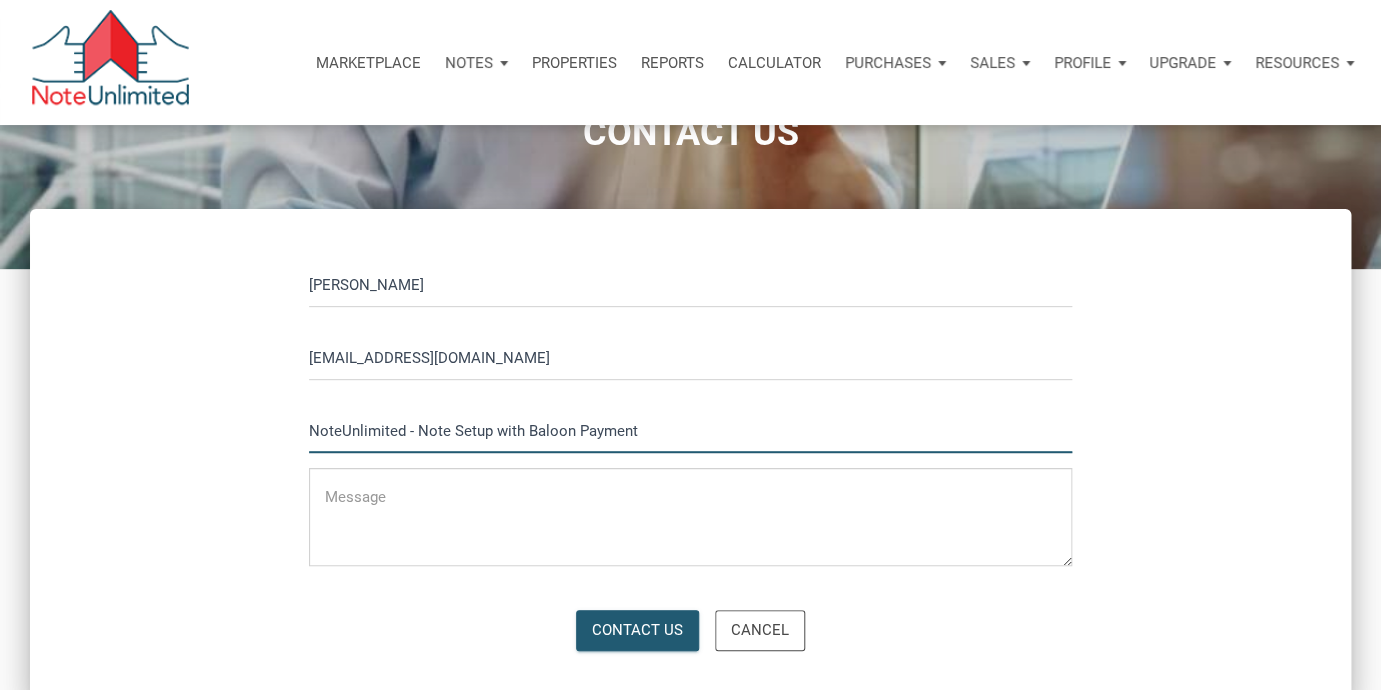 type on "NoteUnlimited - Note Setup with Baloon Payment" 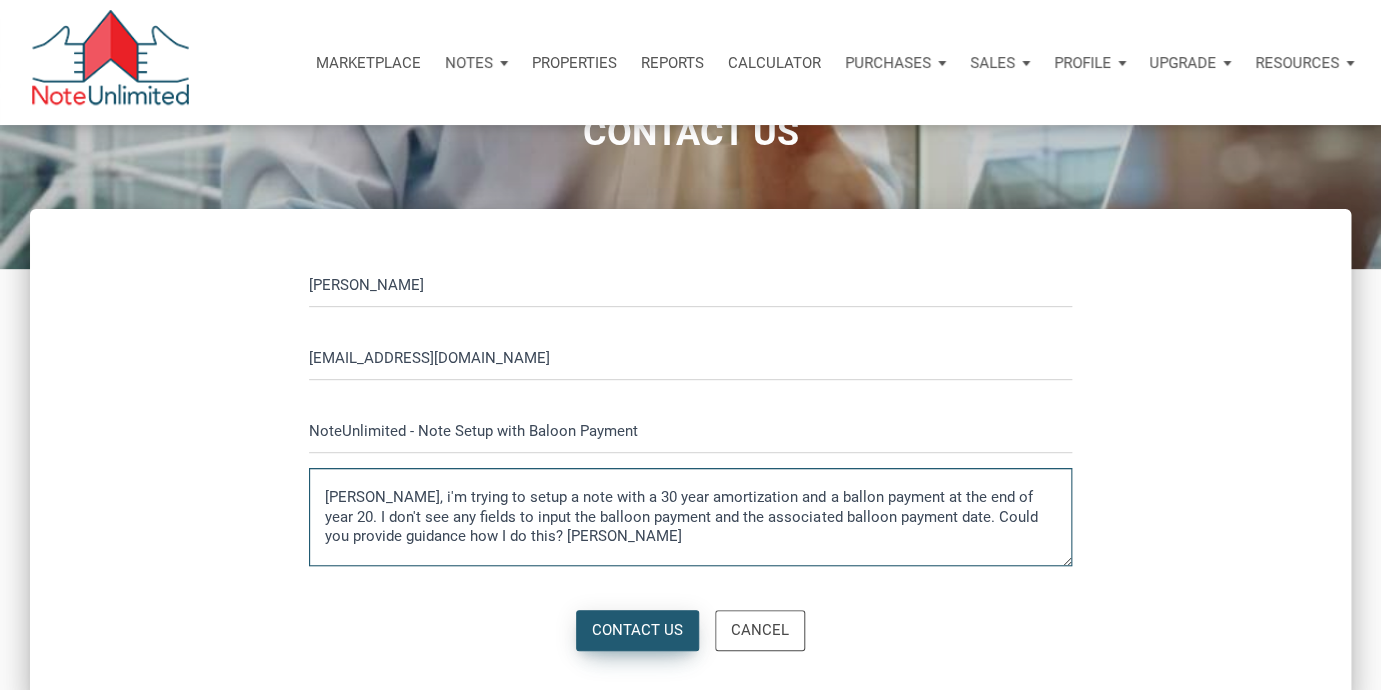 type on "Wayne, i'm trying to setup a note with a 30 year amortization and a ballon payment at the end of year 20. I don't see any fields to input the balloon payment and the associated balloon payment date. Could you provide guidance how I do this? Letha" 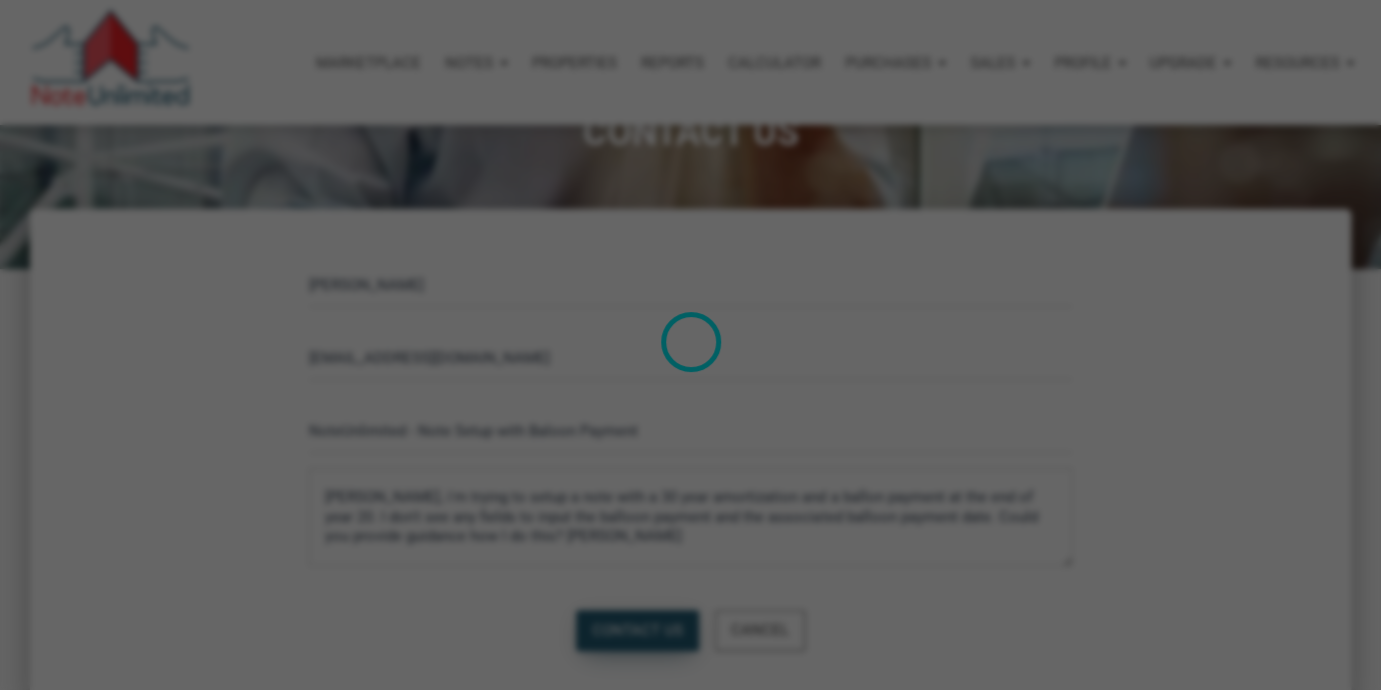 type 